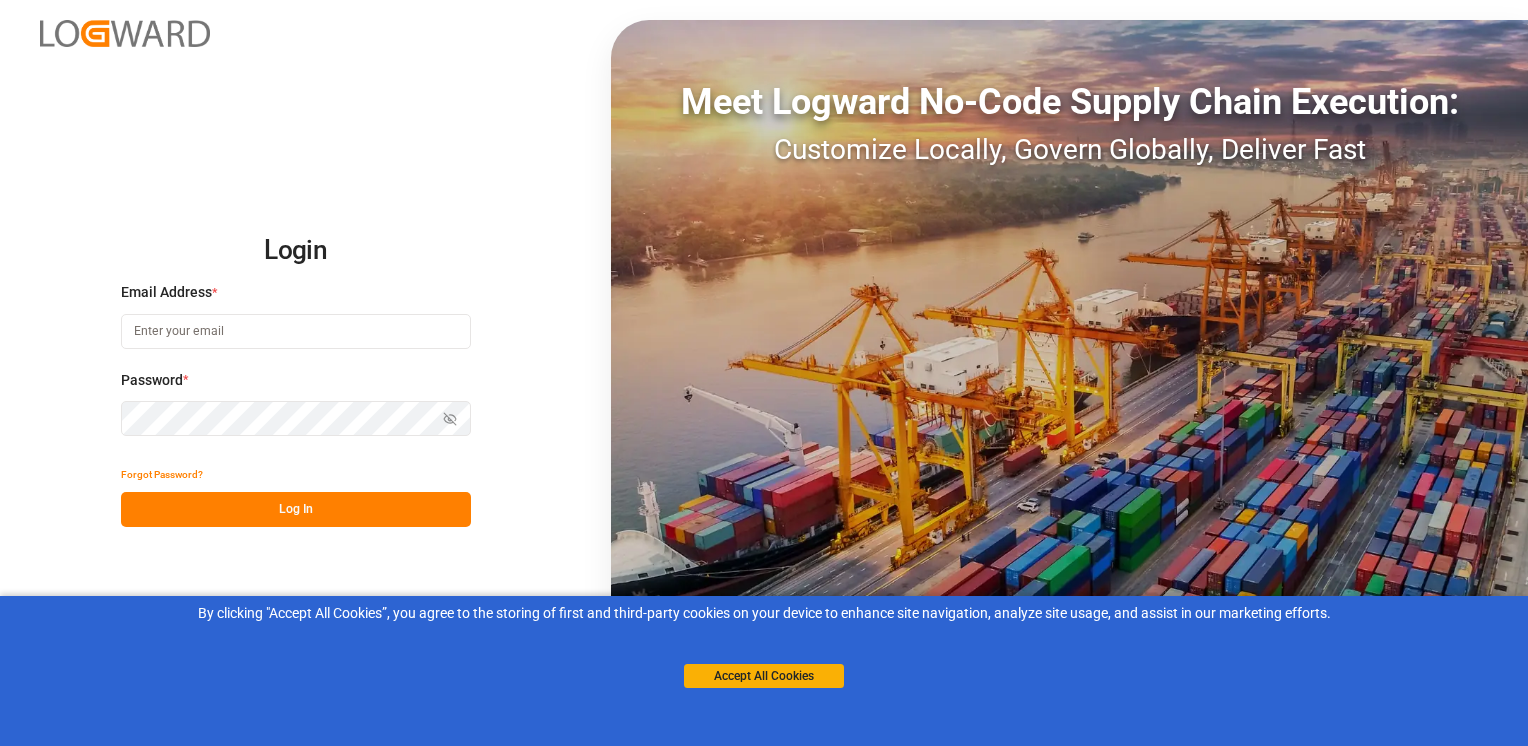 scroll, scrollTop: 0, scrollLeft: 0, axis: both 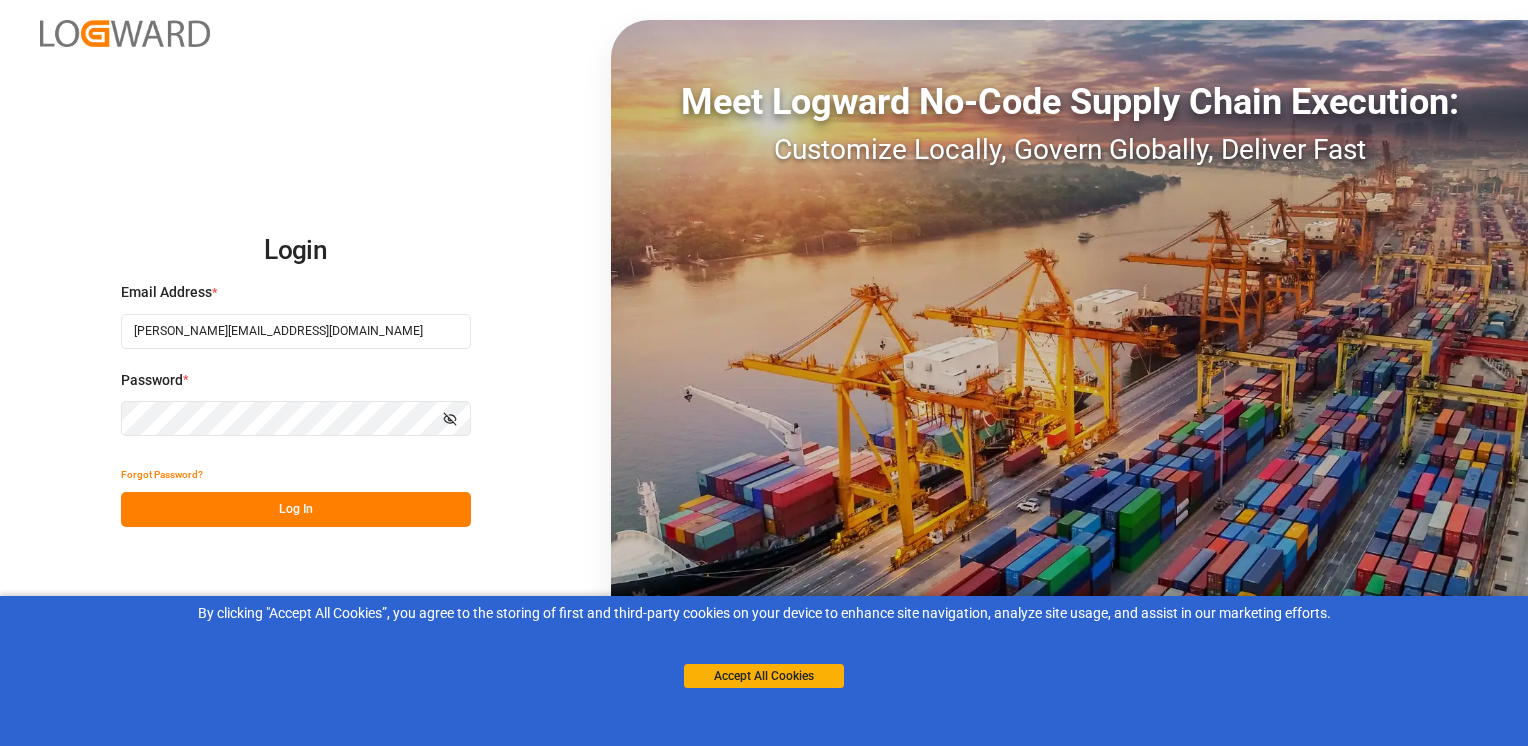 click on "Log In" at bounding box center (296, 509) 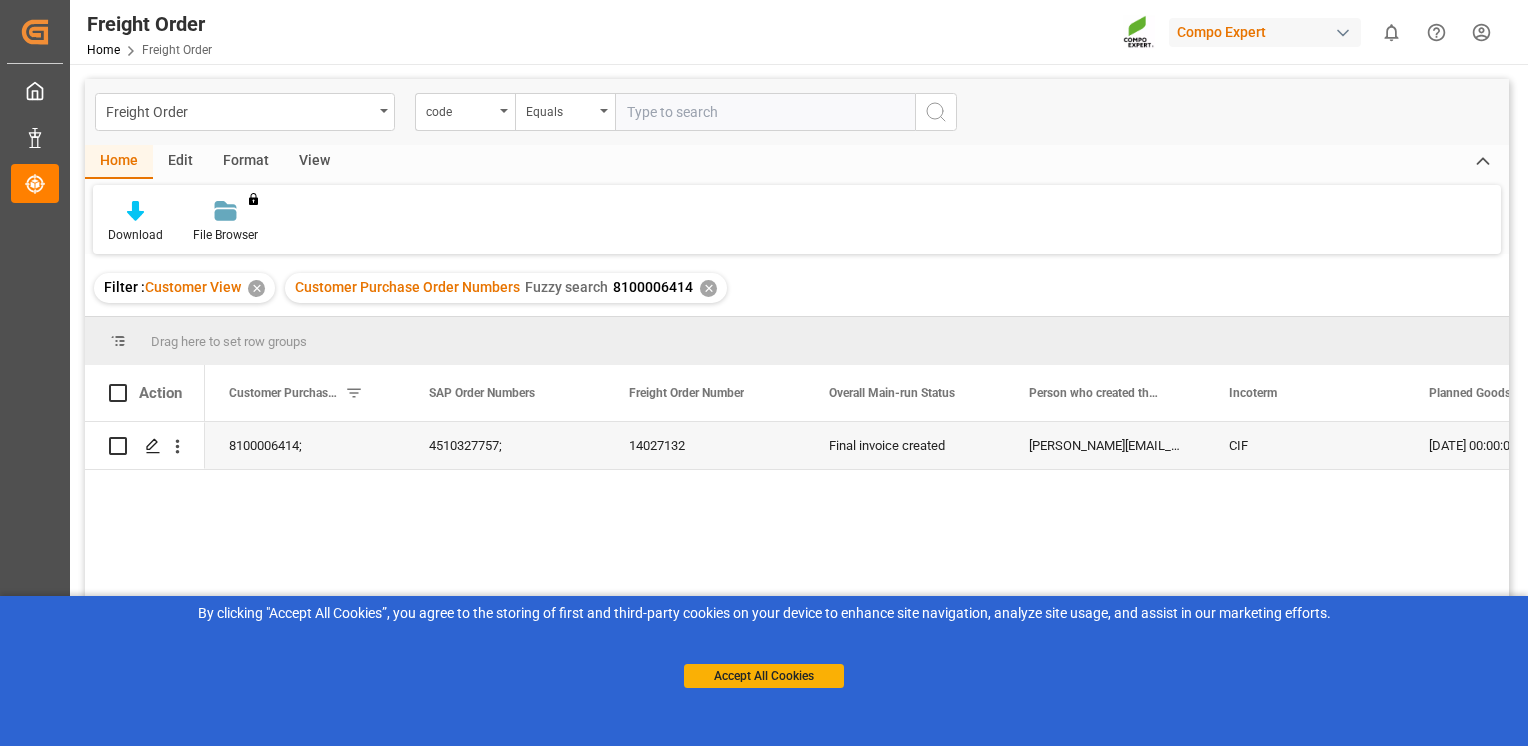 click on "8100006414;  4510327757;  14027132 Final invoice created [EMAIL_ADDRESS][DOMAIN_NAME] CIF [DATE] 00:00:00 [GEOGRAPHIC_DATA]" at bounding box center (857, 590) 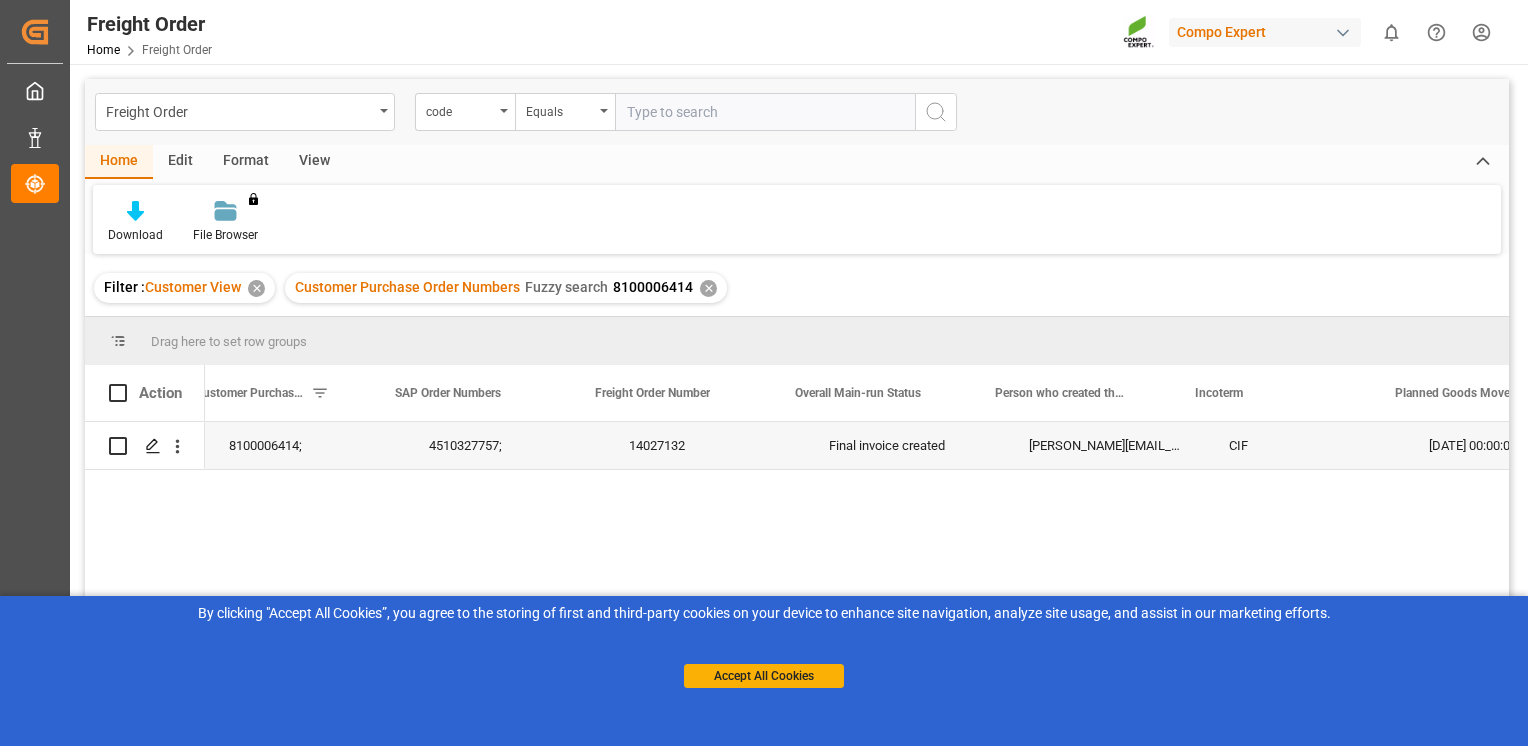 scroll, scrollTop: 0, scrollLeft: 40, axis: horizontal 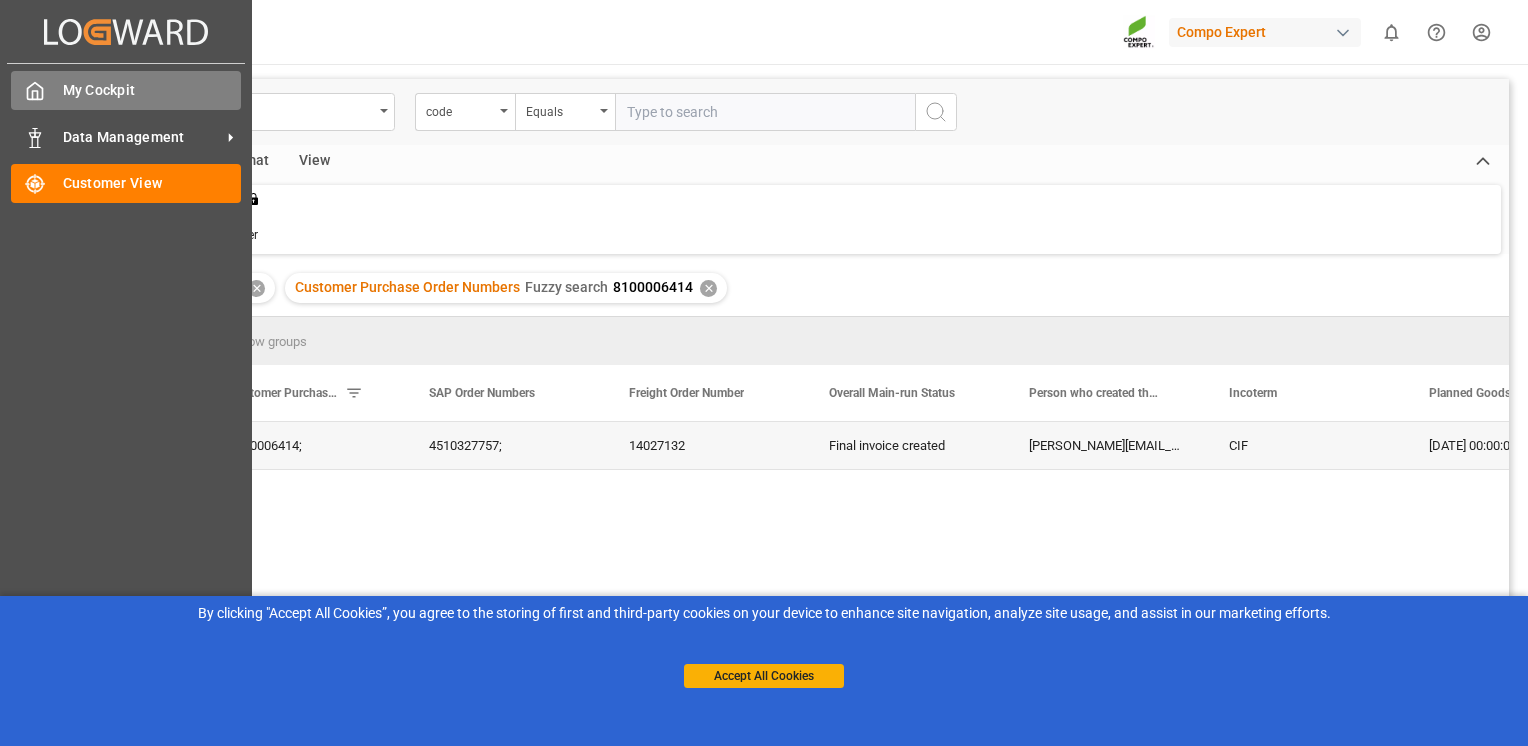 click on "My Cockpit My Cockpit" at bounding box center [126, 90] 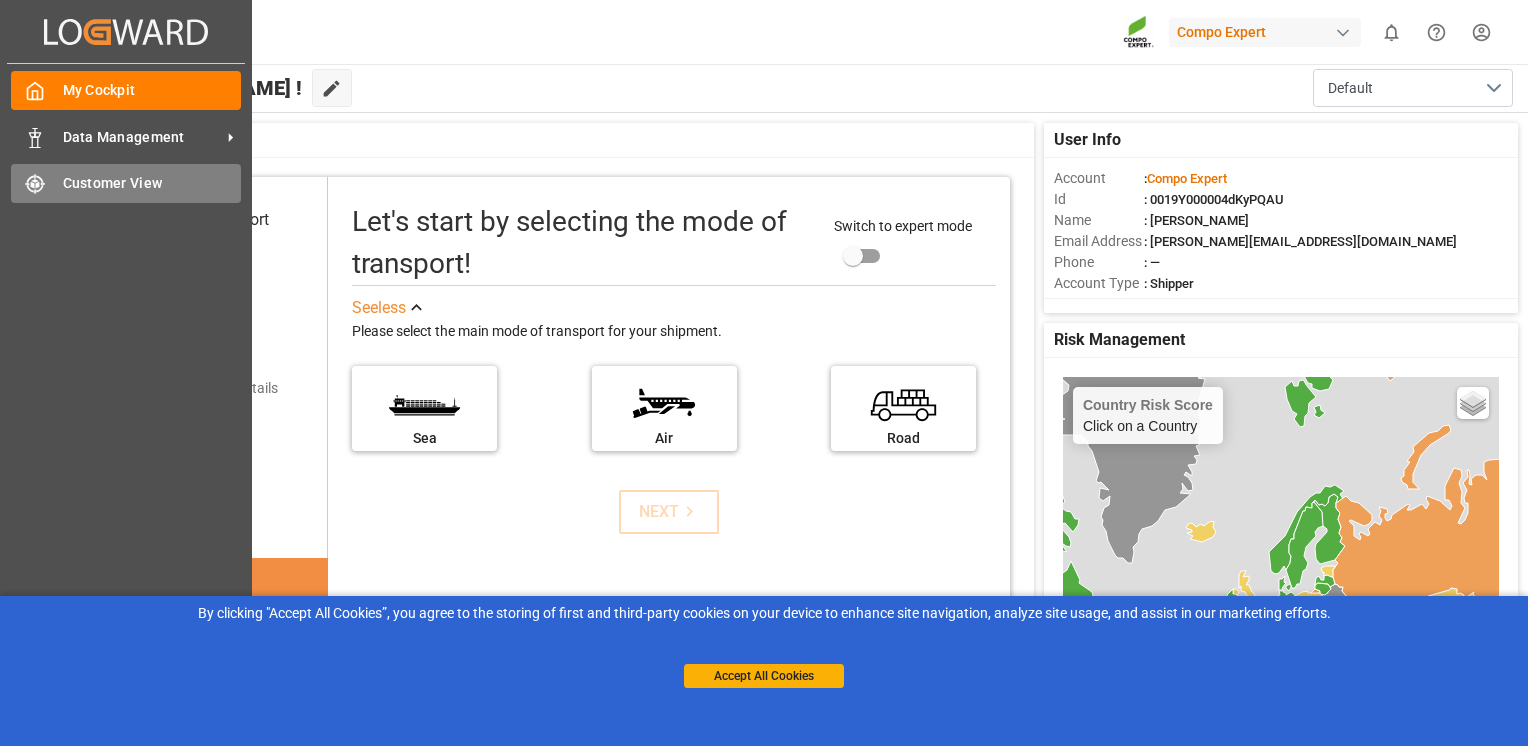 click on "Customer View" at bounding box center (152, 183) 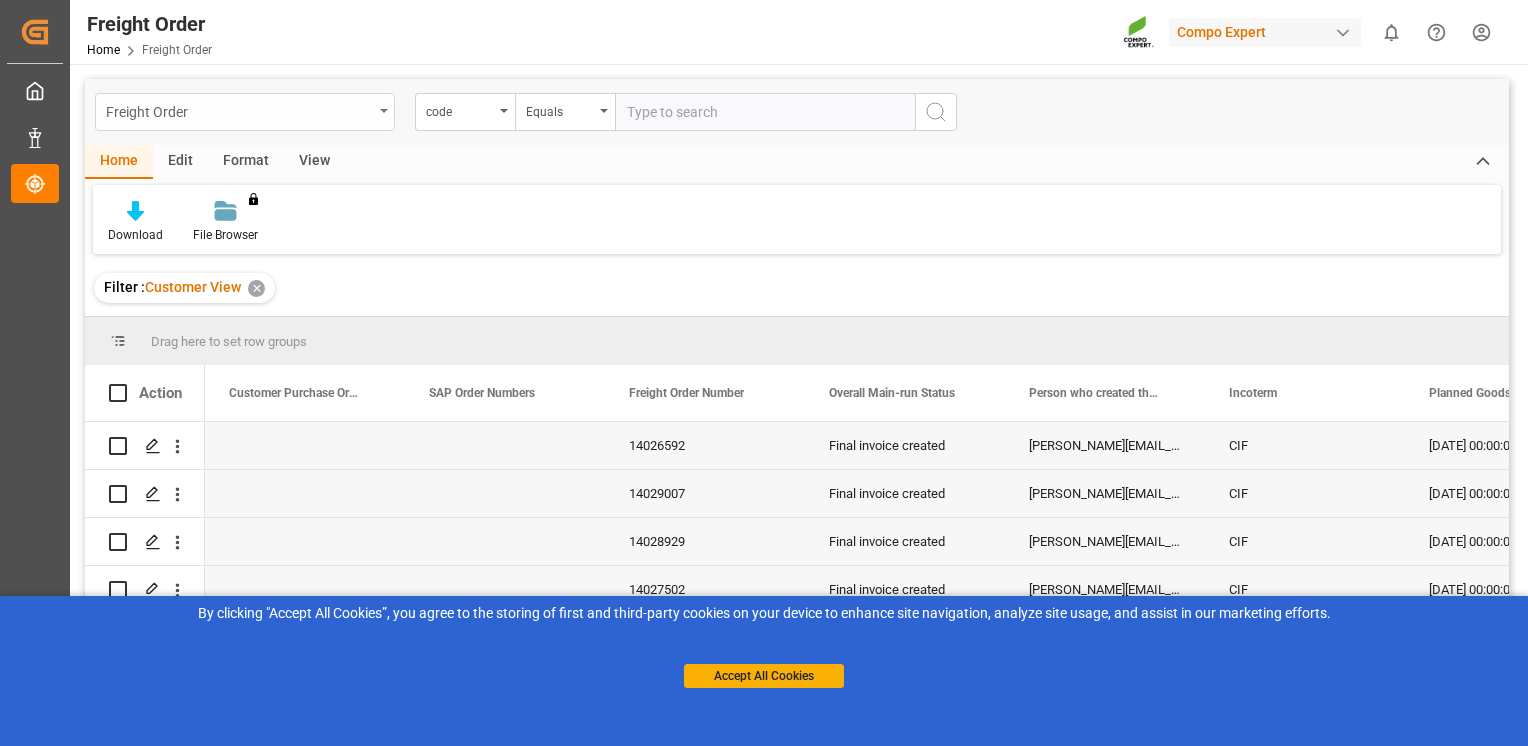 click on "Freight Order" at bounding box center [239, 110] 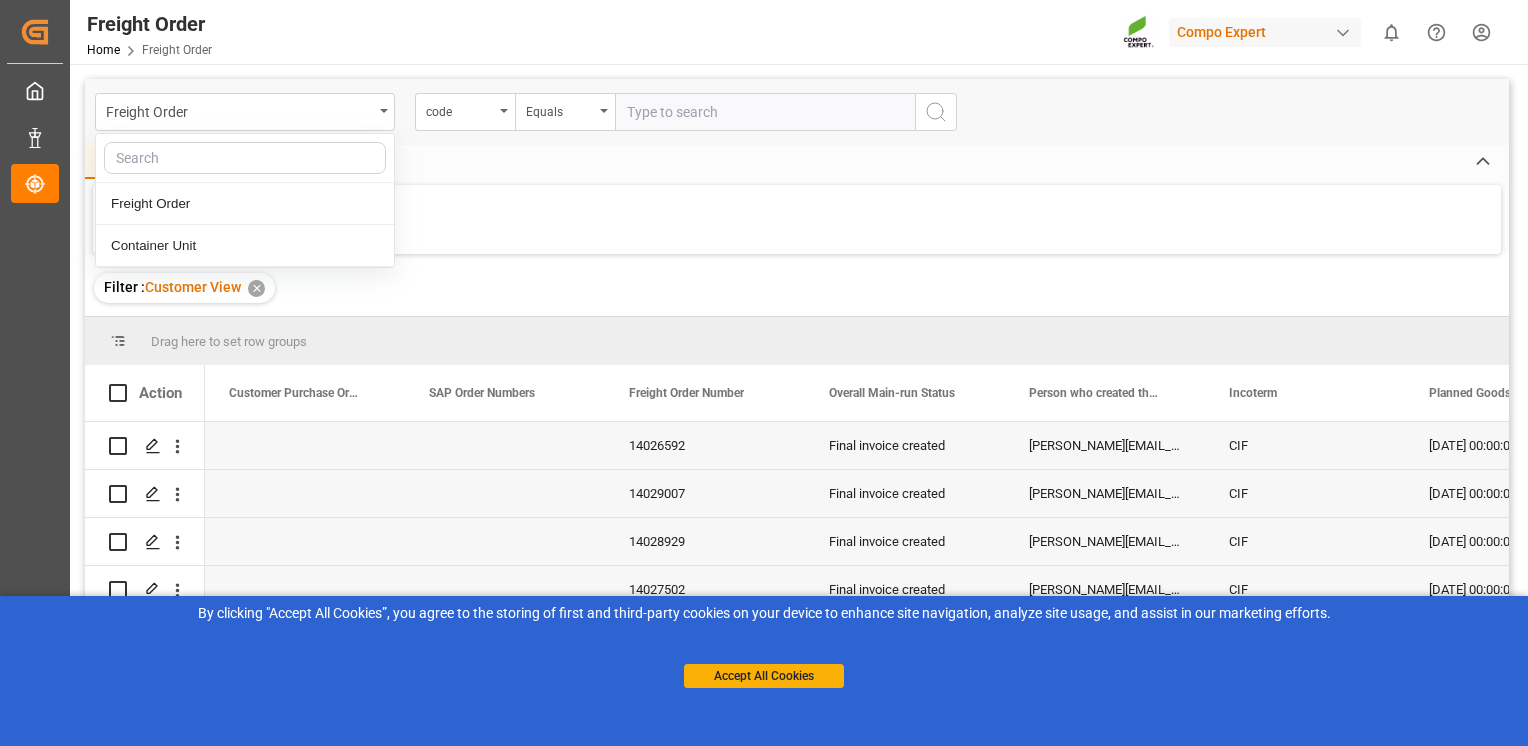 click on "Download File Browser You don't have permission for this feature. Contact admin." at bounding box center [797, 219] 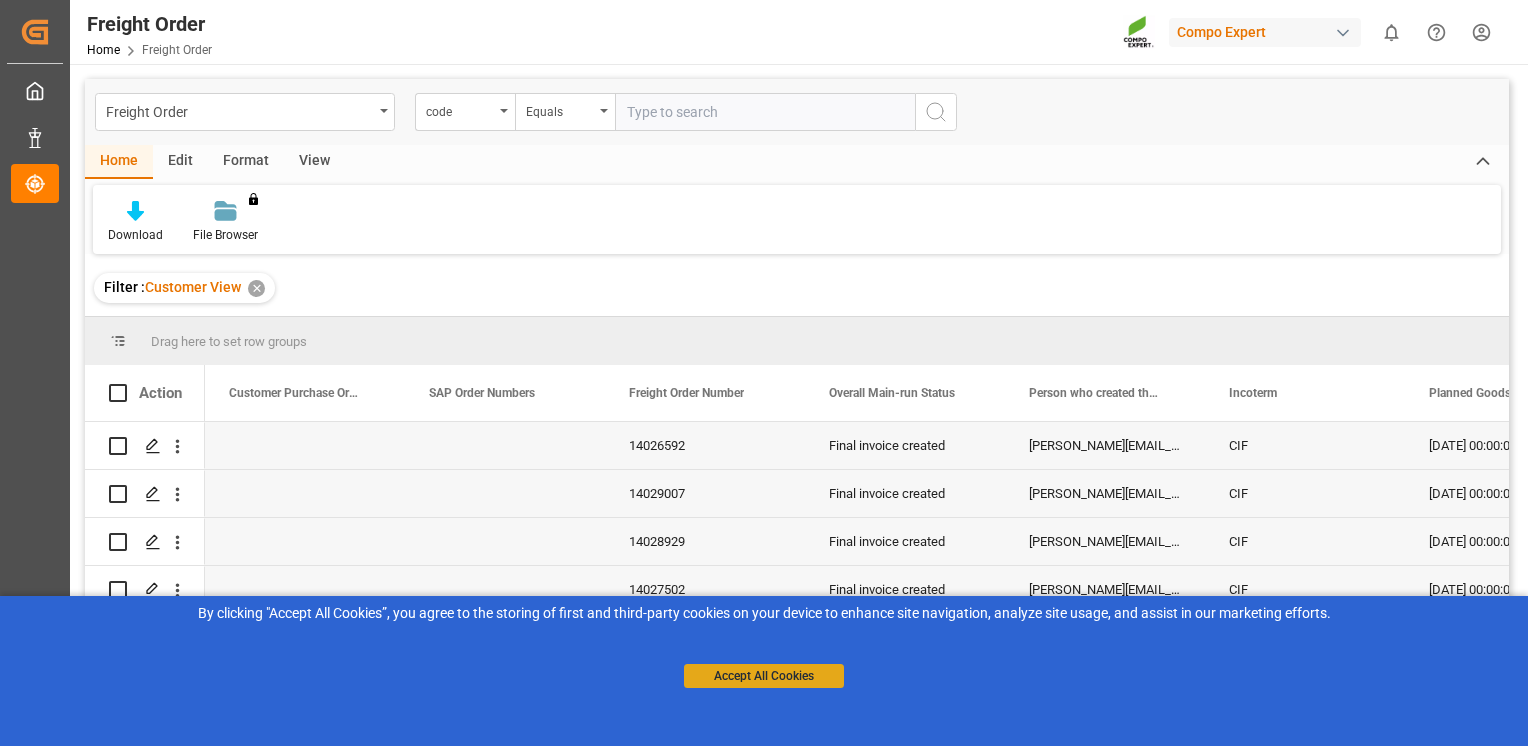 click on "Accept All Cookies" at bounding box center [764, 676] 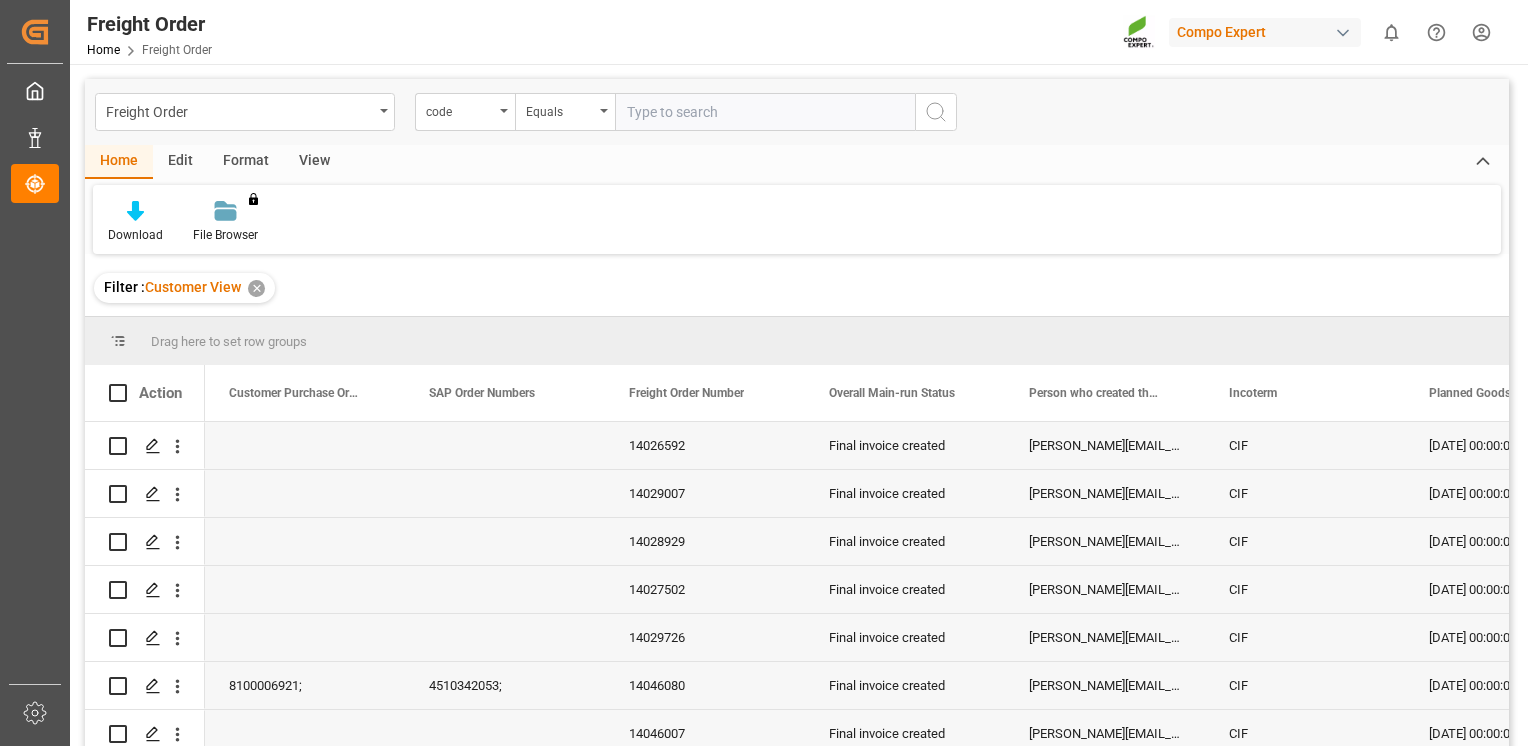 type 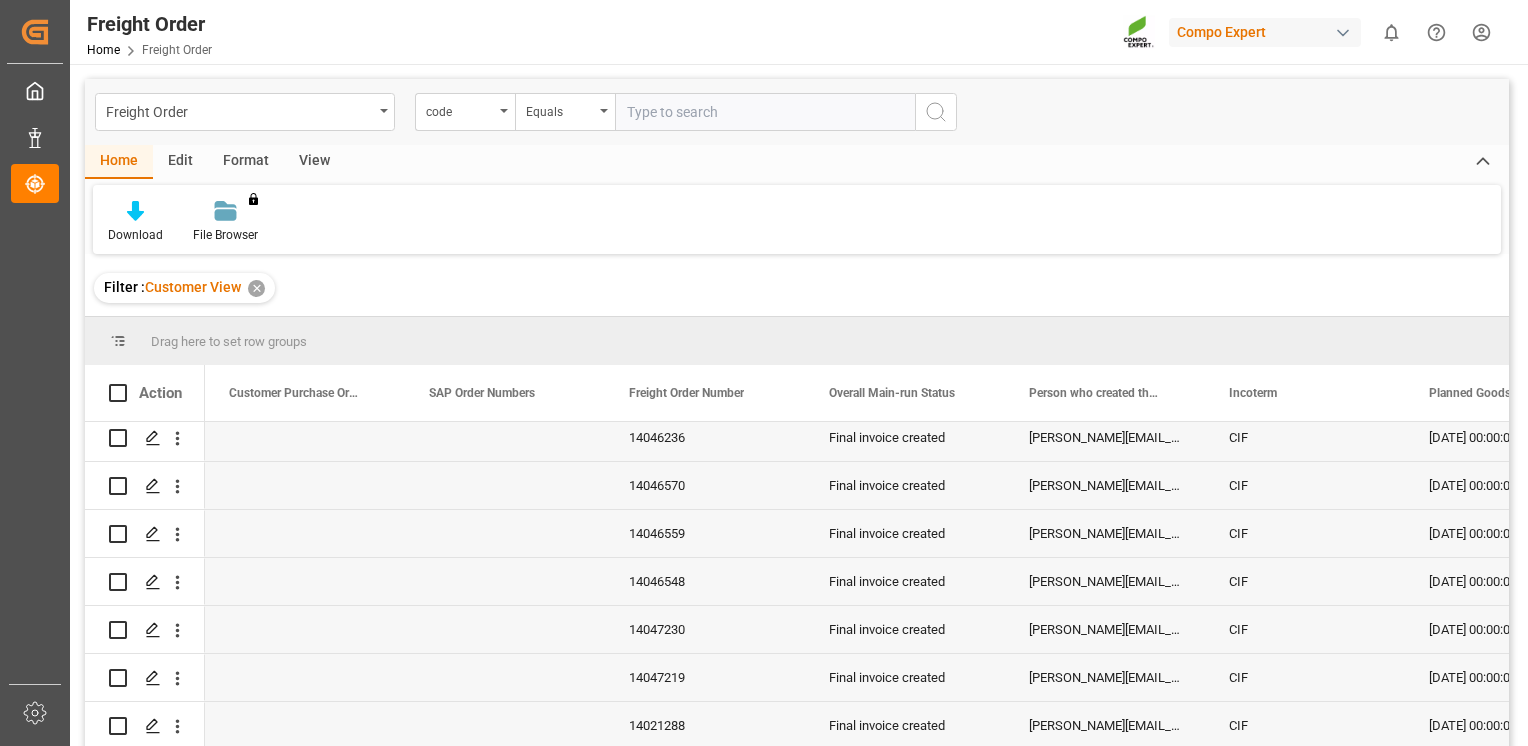 scroll, scrollTop: 0, scrollLeft: 0, axis: both 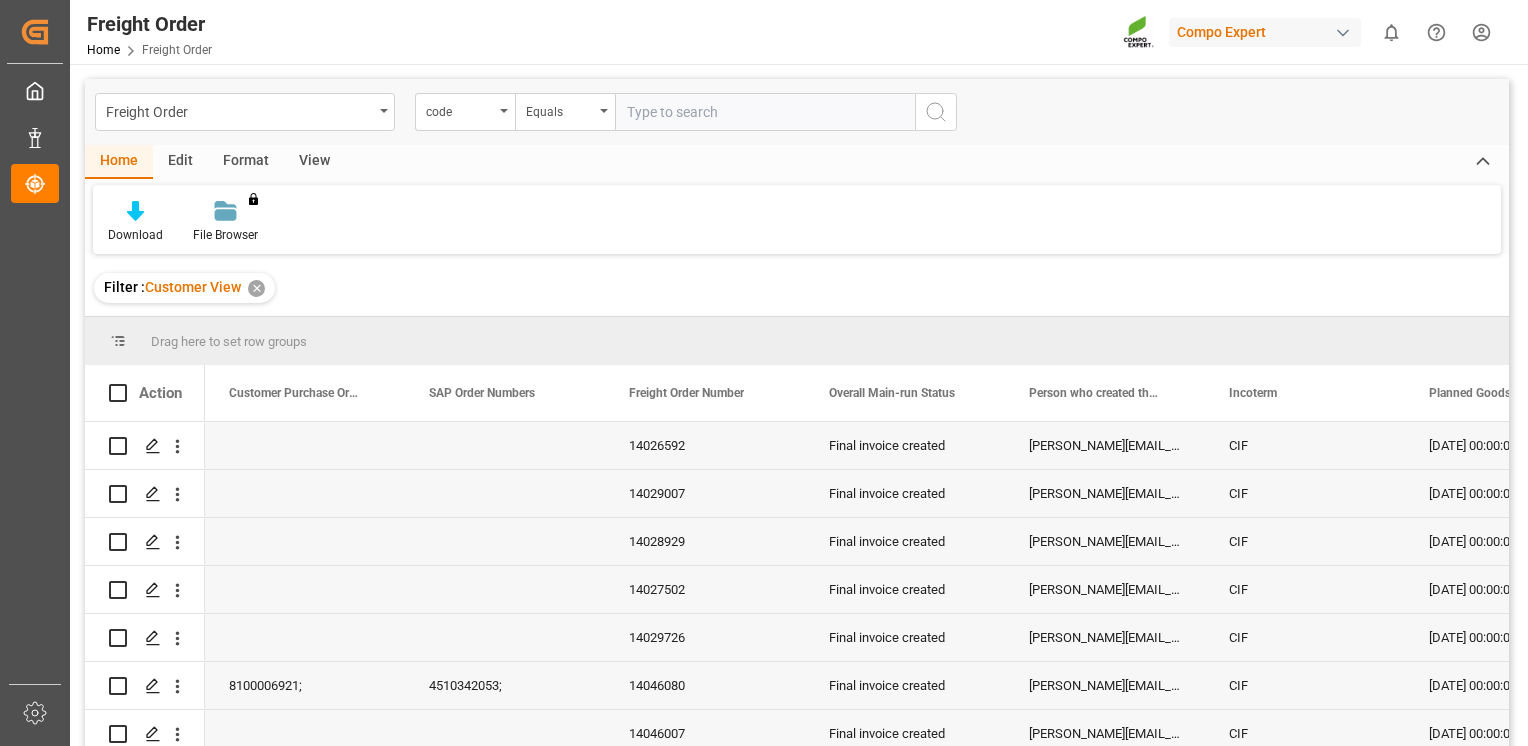 click at bounding box center (118, 341) 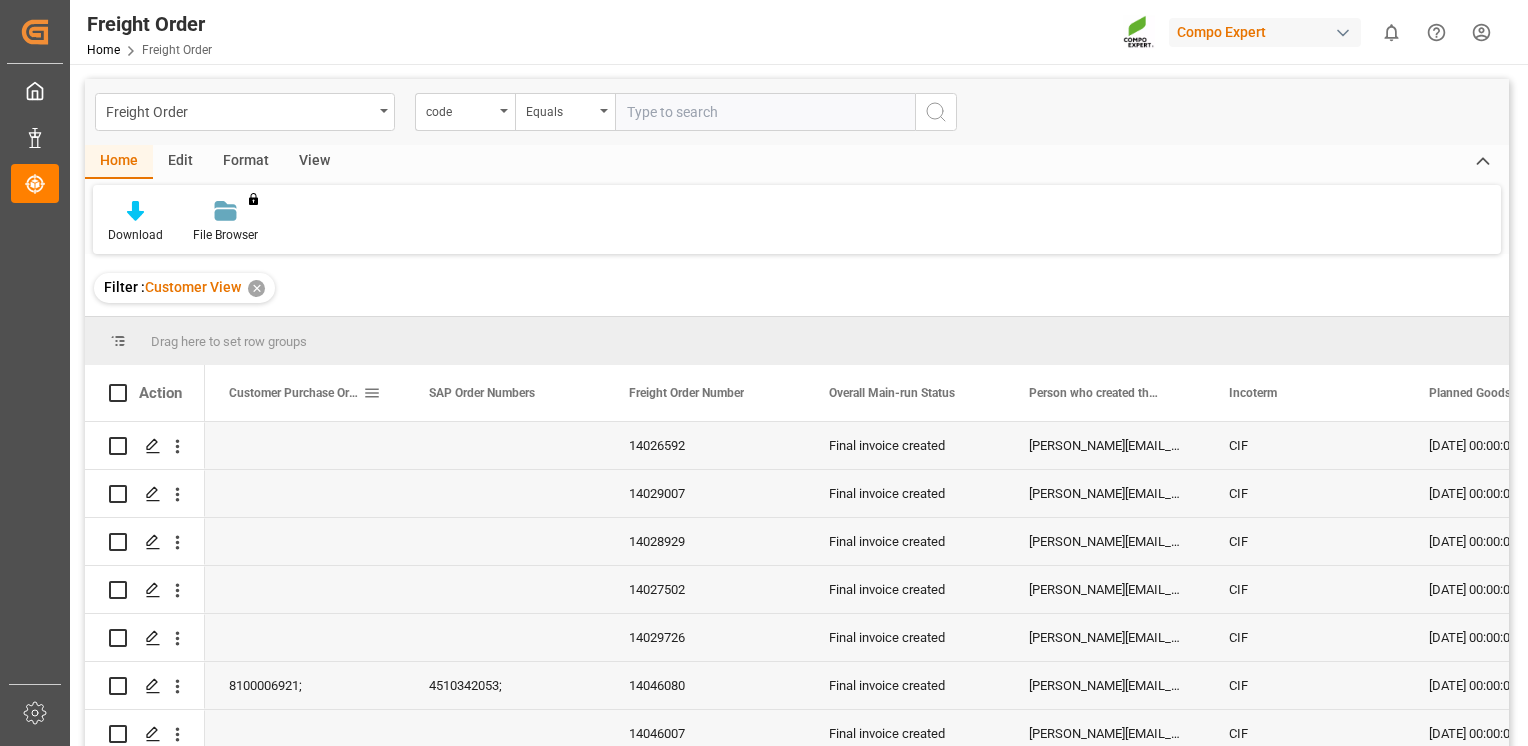 click on "Customer Purchase Order Numbers" at bounding box center (296, 393) 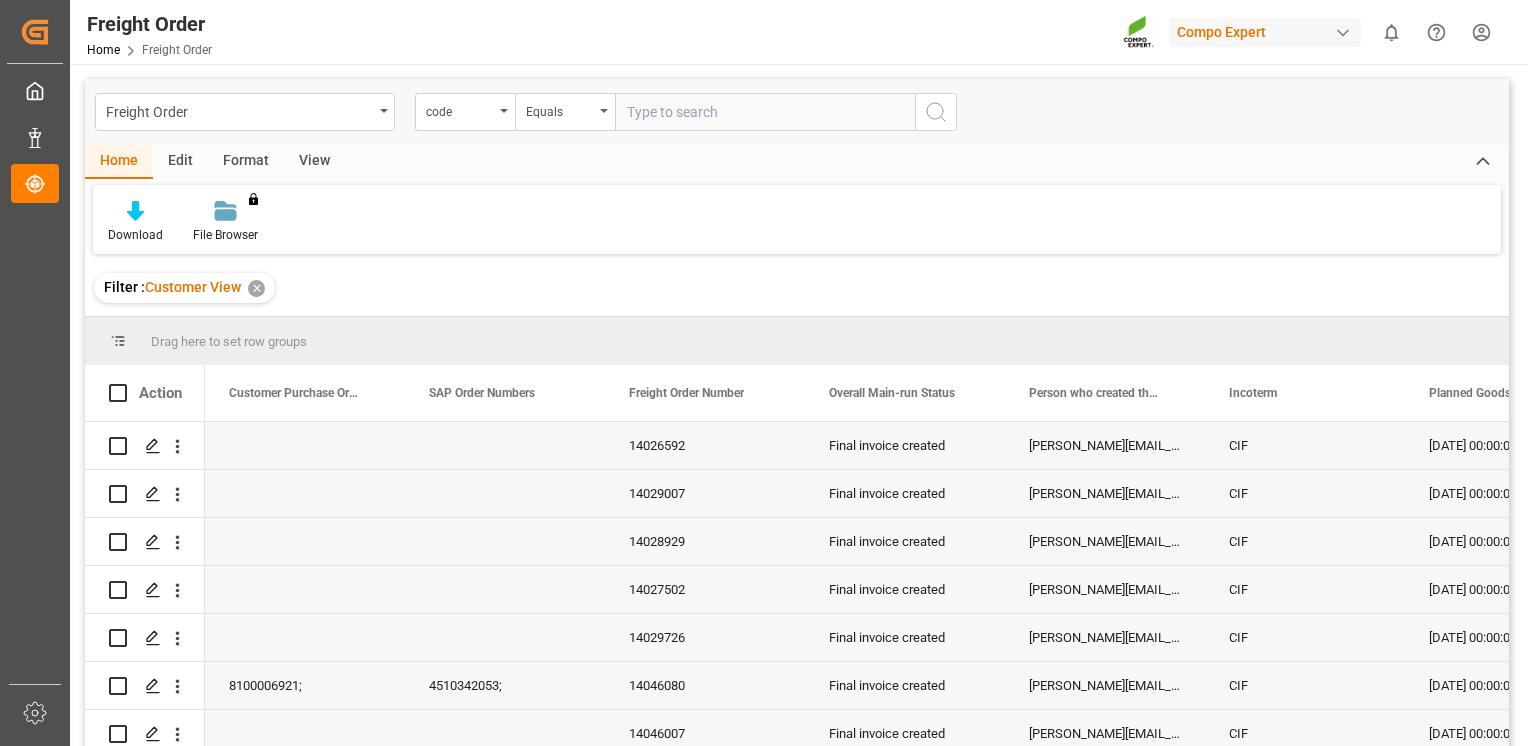 click on "Download File Browser You don't have permission for this feature. Contact admin." at bounding box center [797, 219] 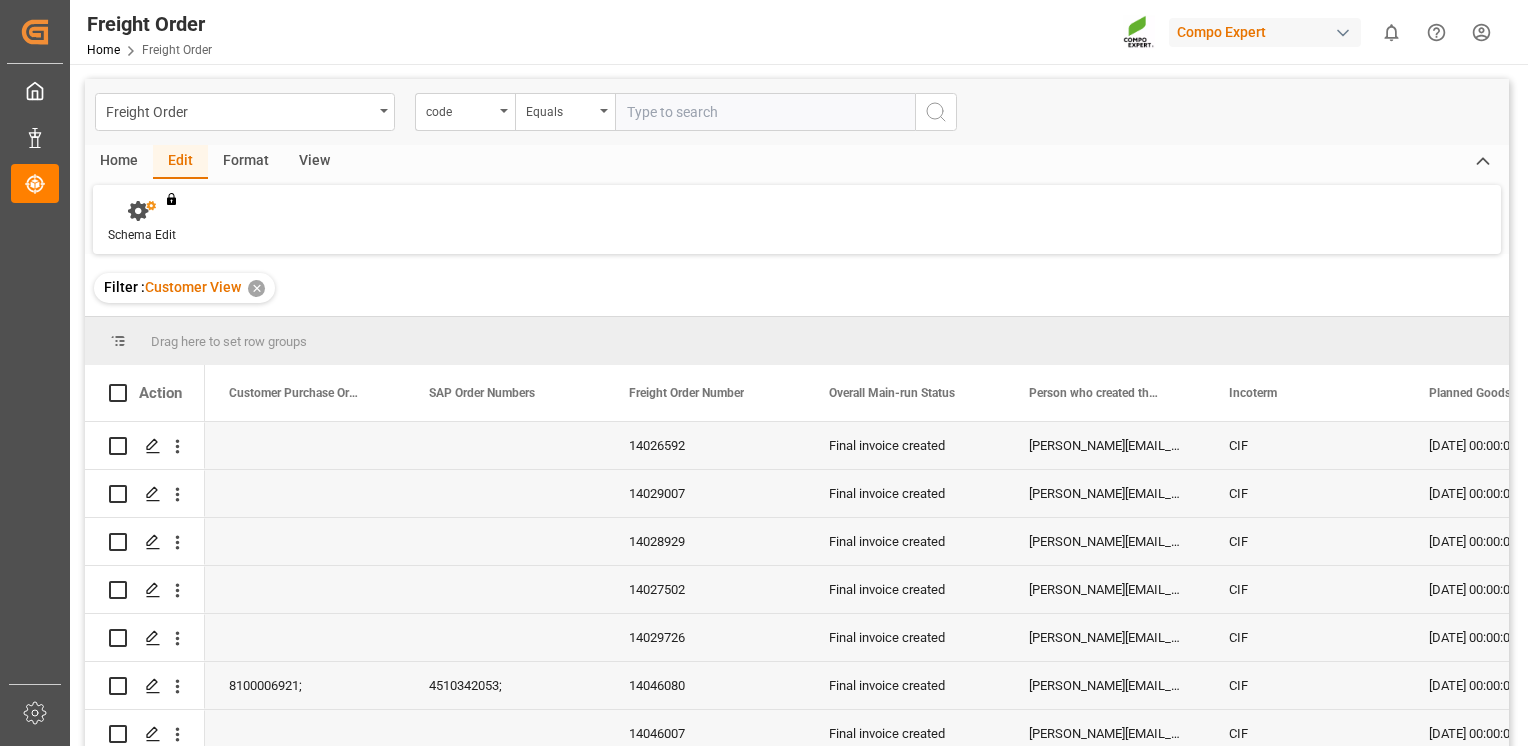 click on "Format" at bounding box center [246, 162] 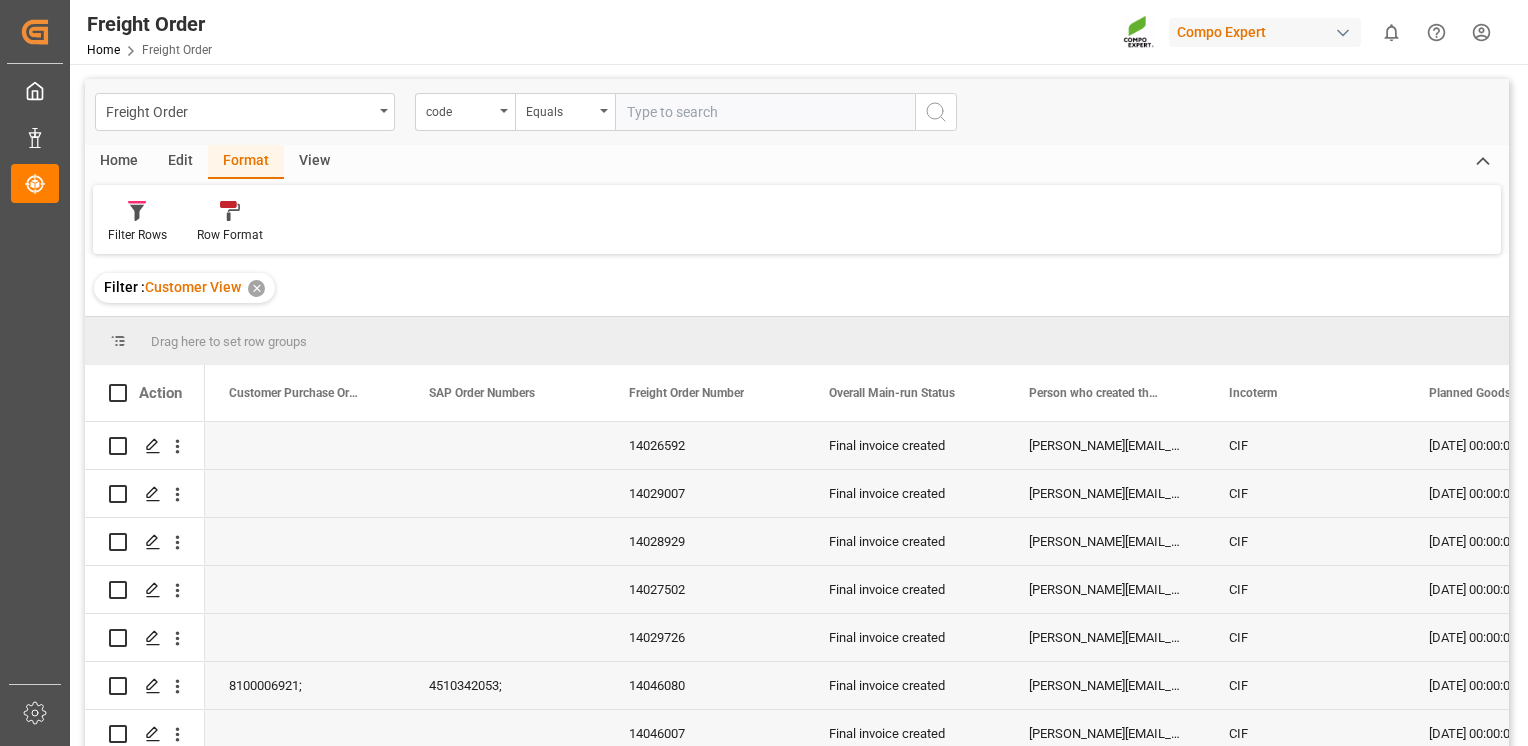click on "View" at bounding box center [314, 162] 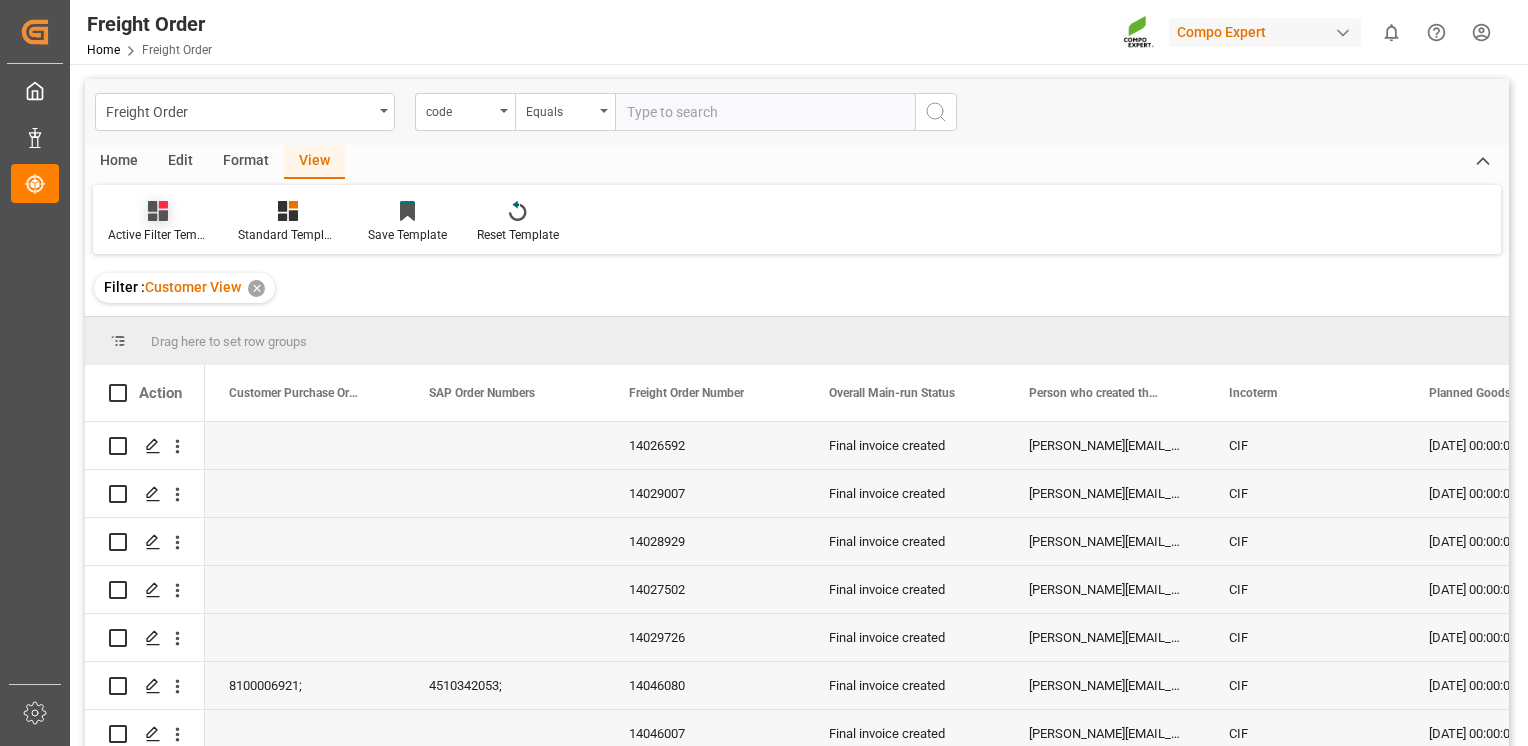 click 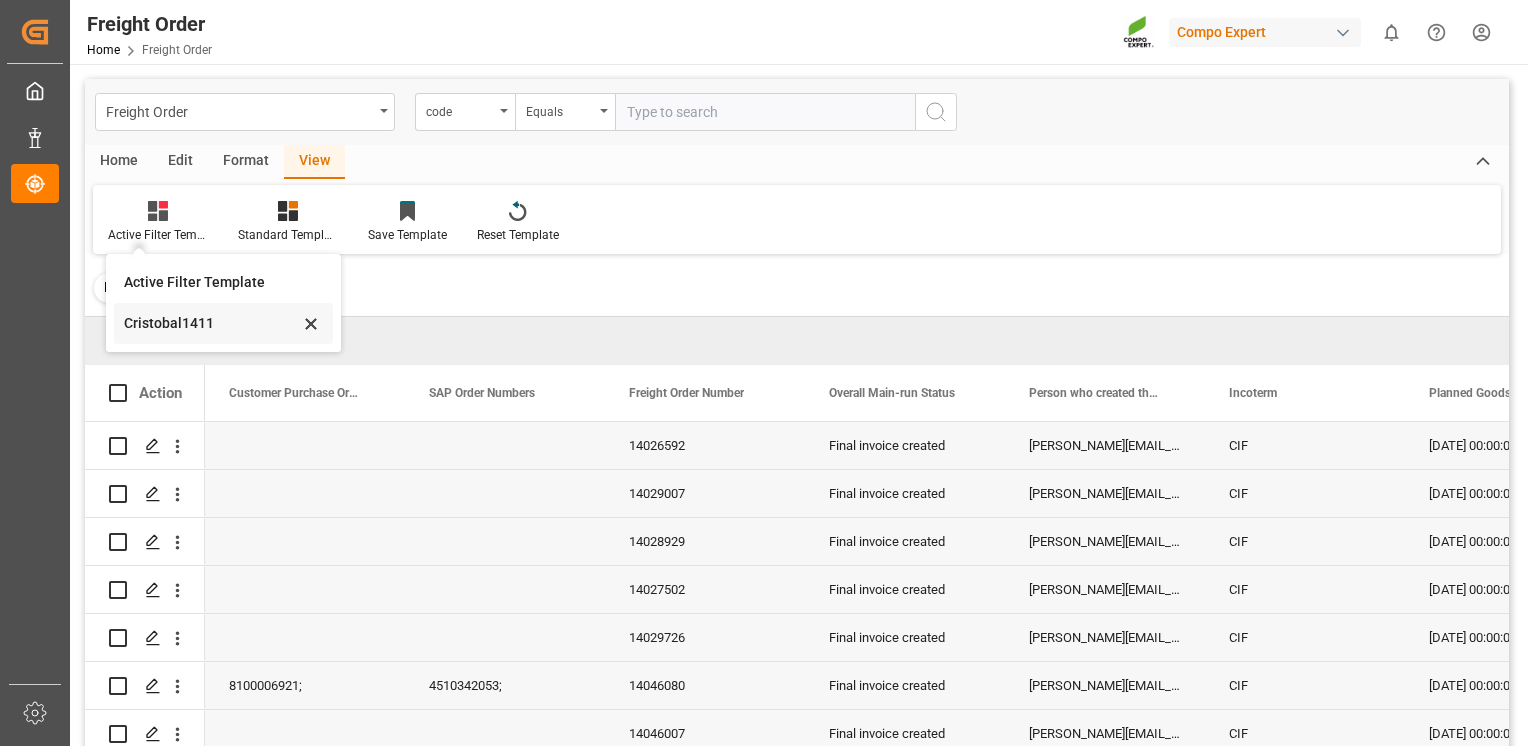 click on "Cristobal1411" at bounding box center [211, 323] 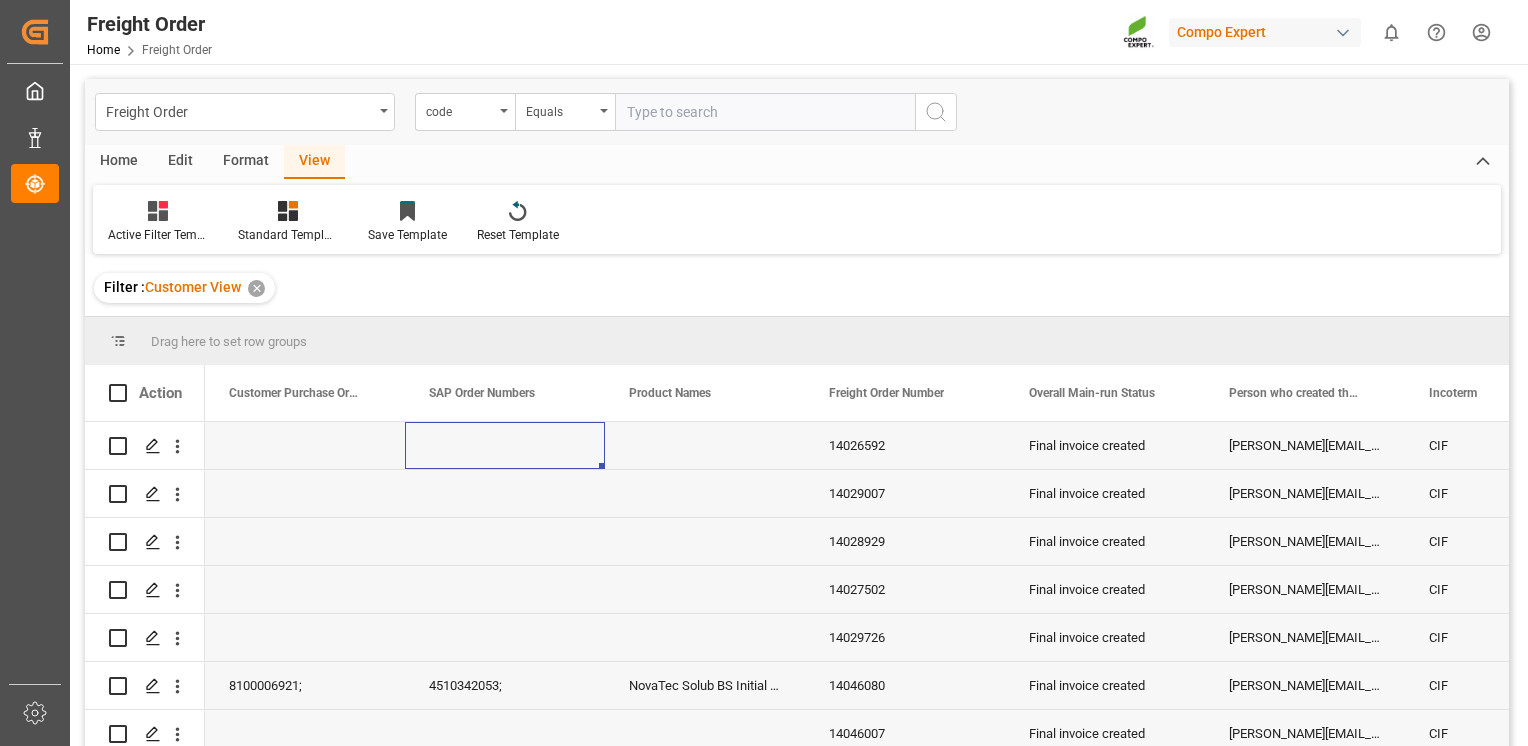 click at bounding box center (505, 445) 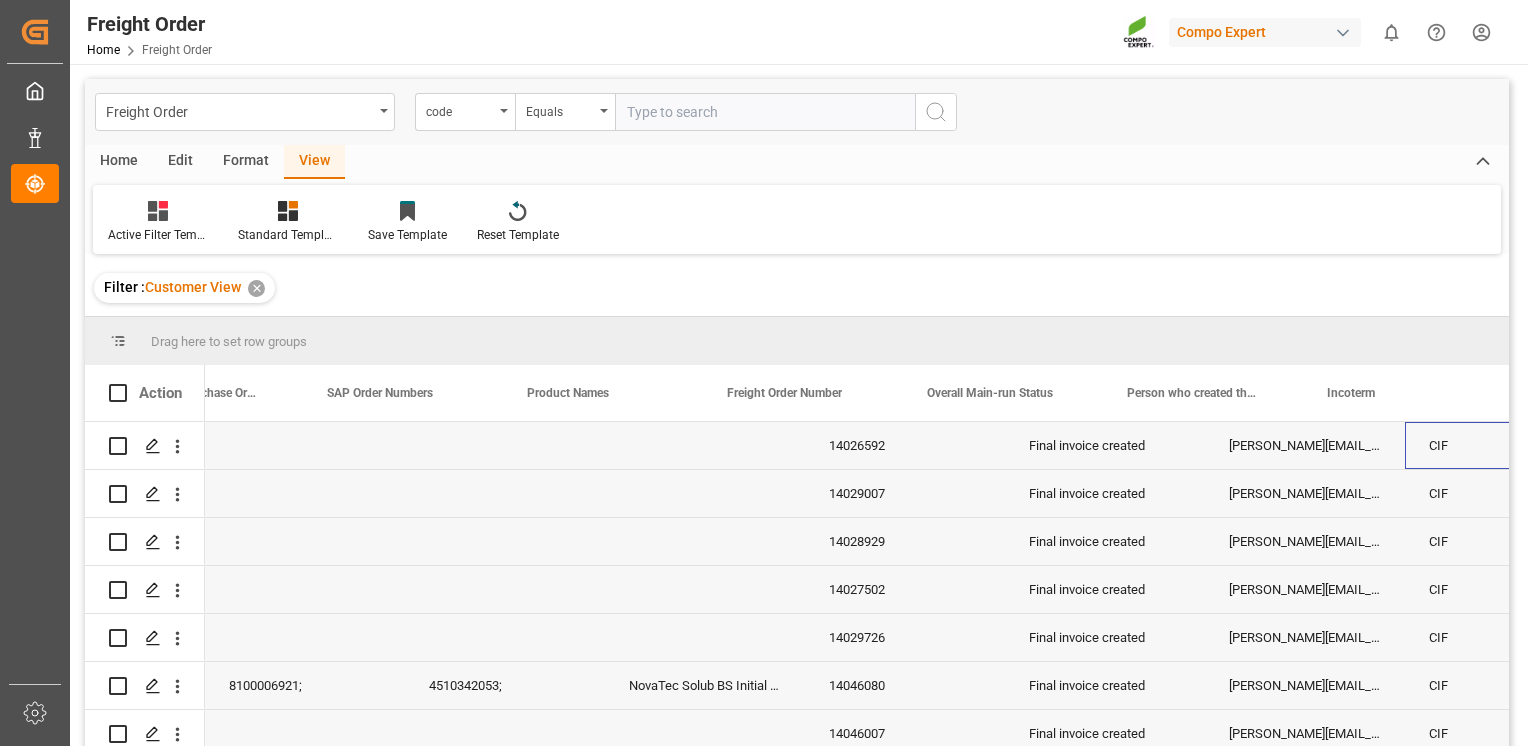 scroll, scrollTop: 0, scrollLeft: 302, axis: horizontal 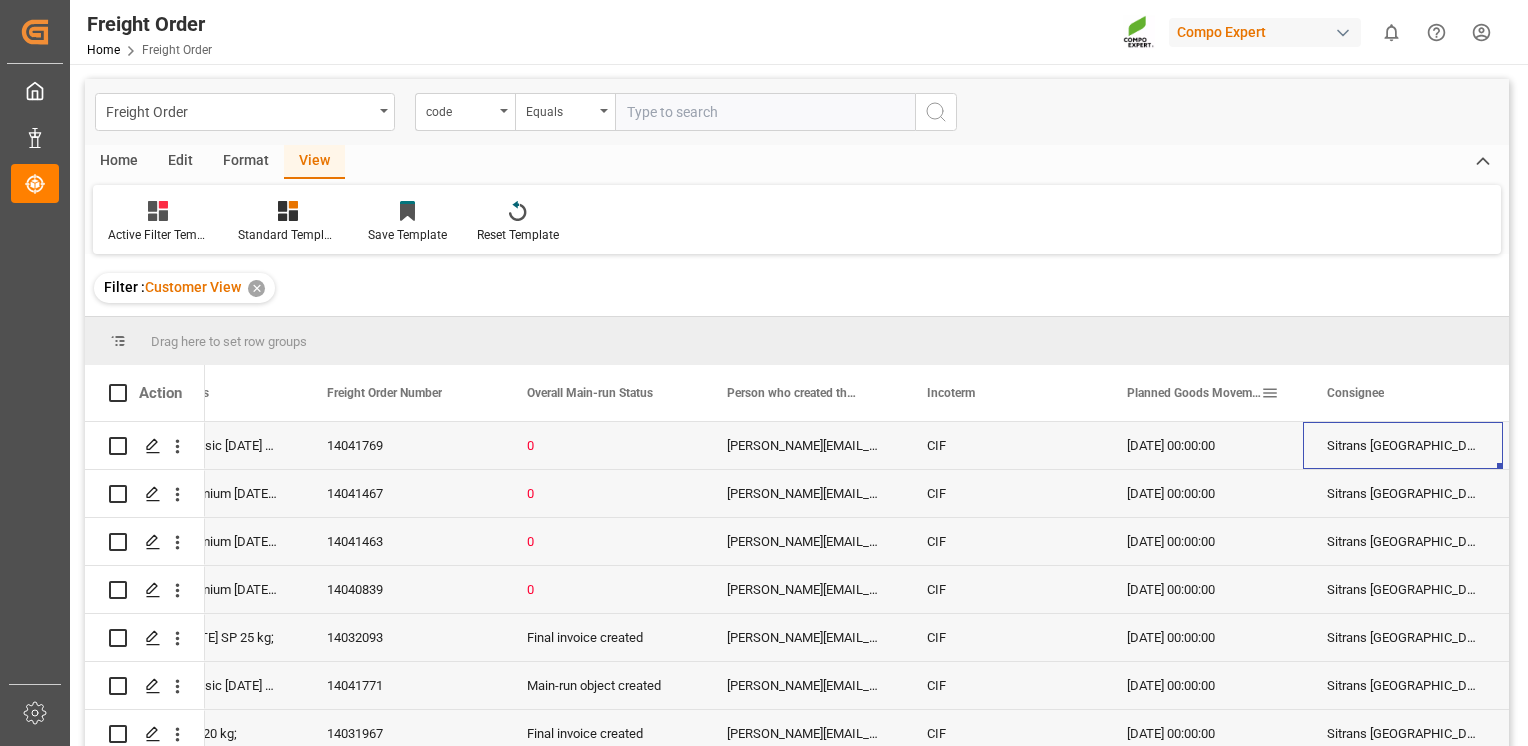 click on "Planned Goods Movement Date" at bounding box center (1194, 393) 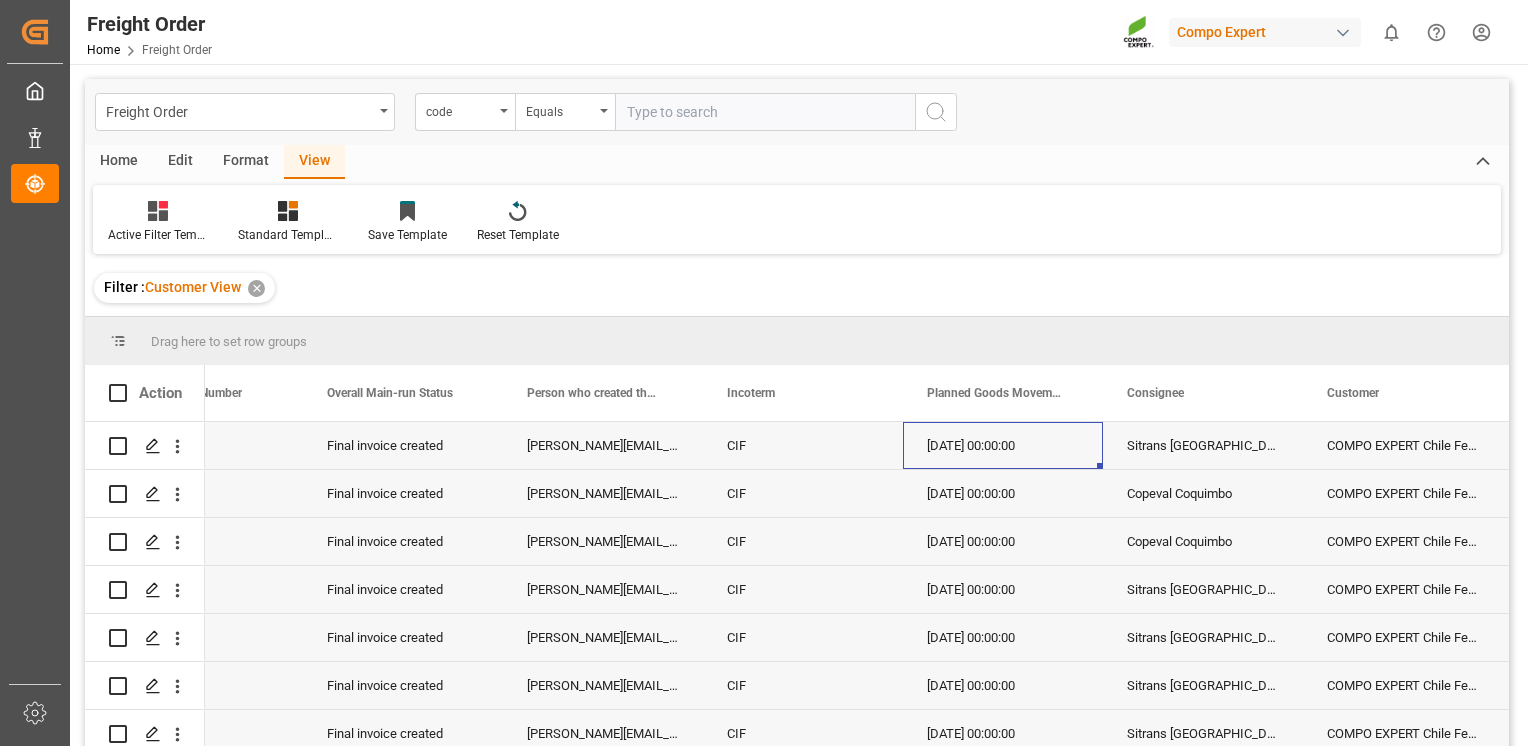 click on "[DATE] 00:00:00" at bounding box center [1003, 445] 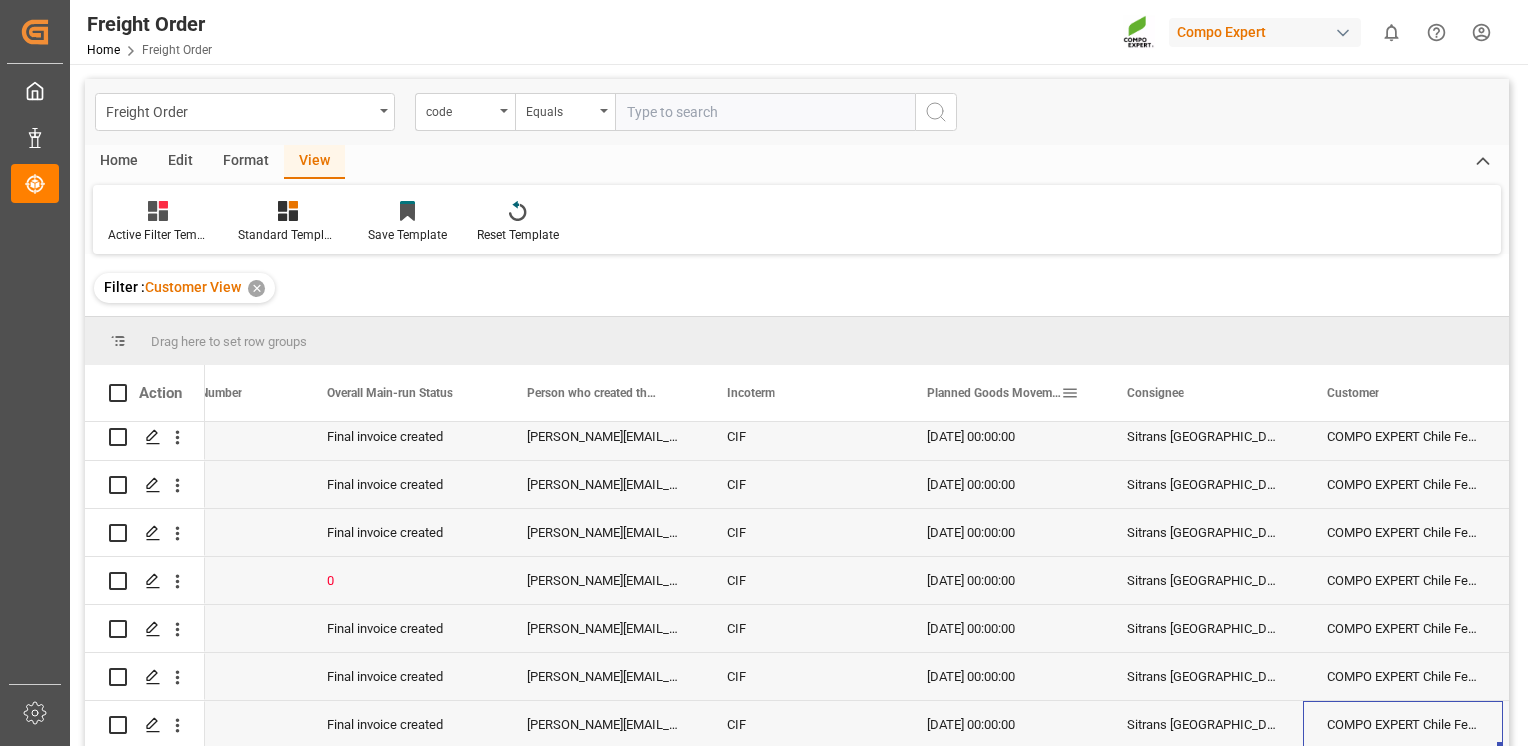 click at bounding box center (1070, 393) 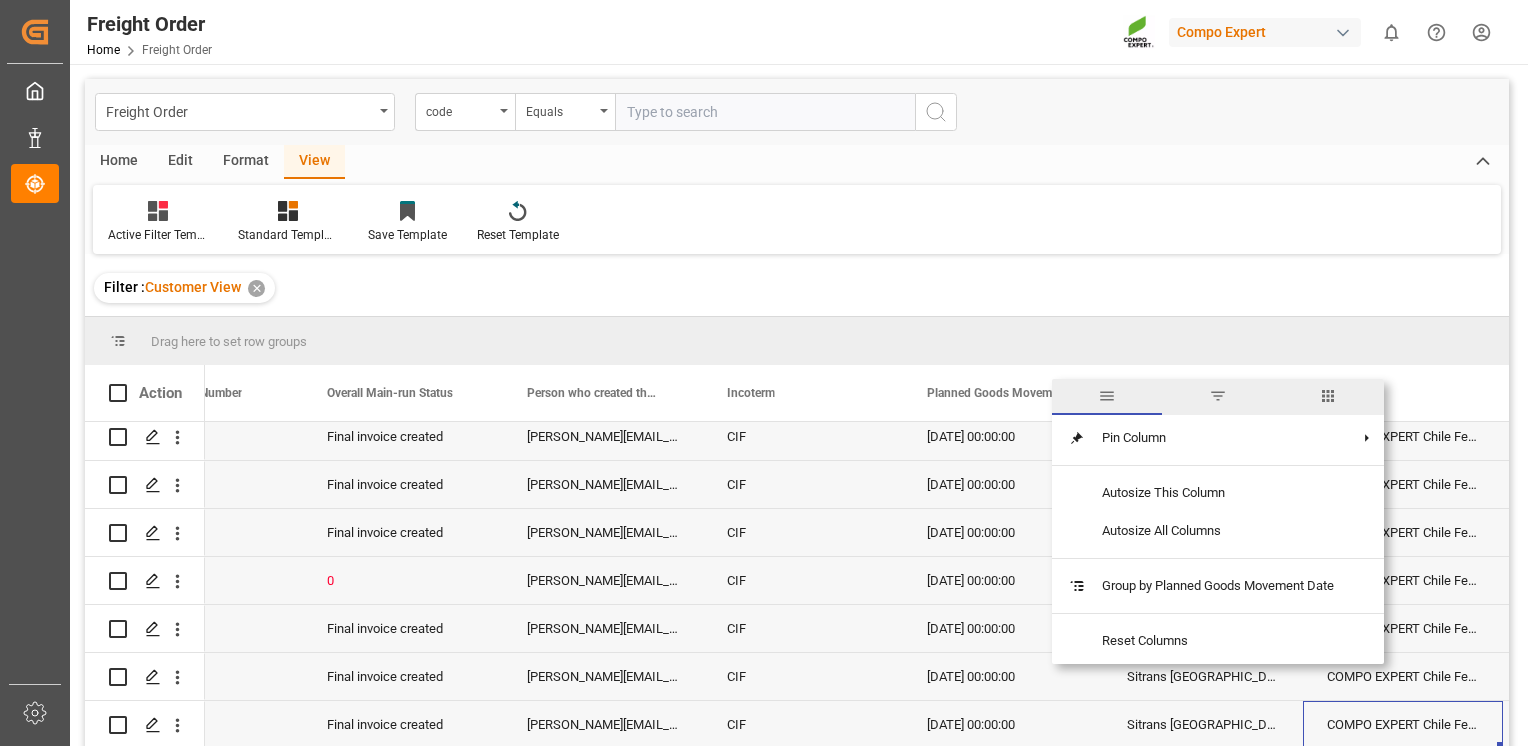 click at bounding box center (1218, 396) 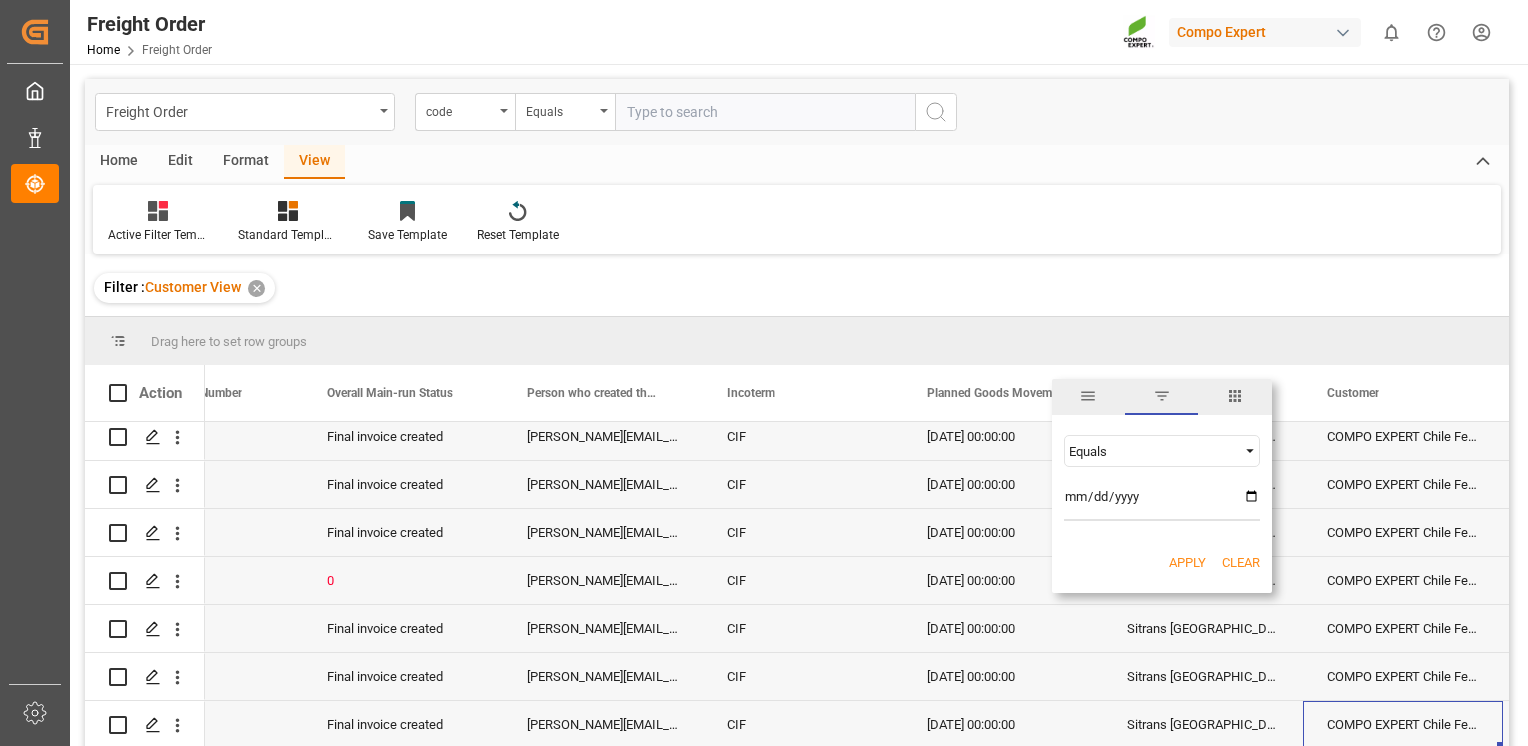 click on "Equals" at bounding box center (1162, 451) 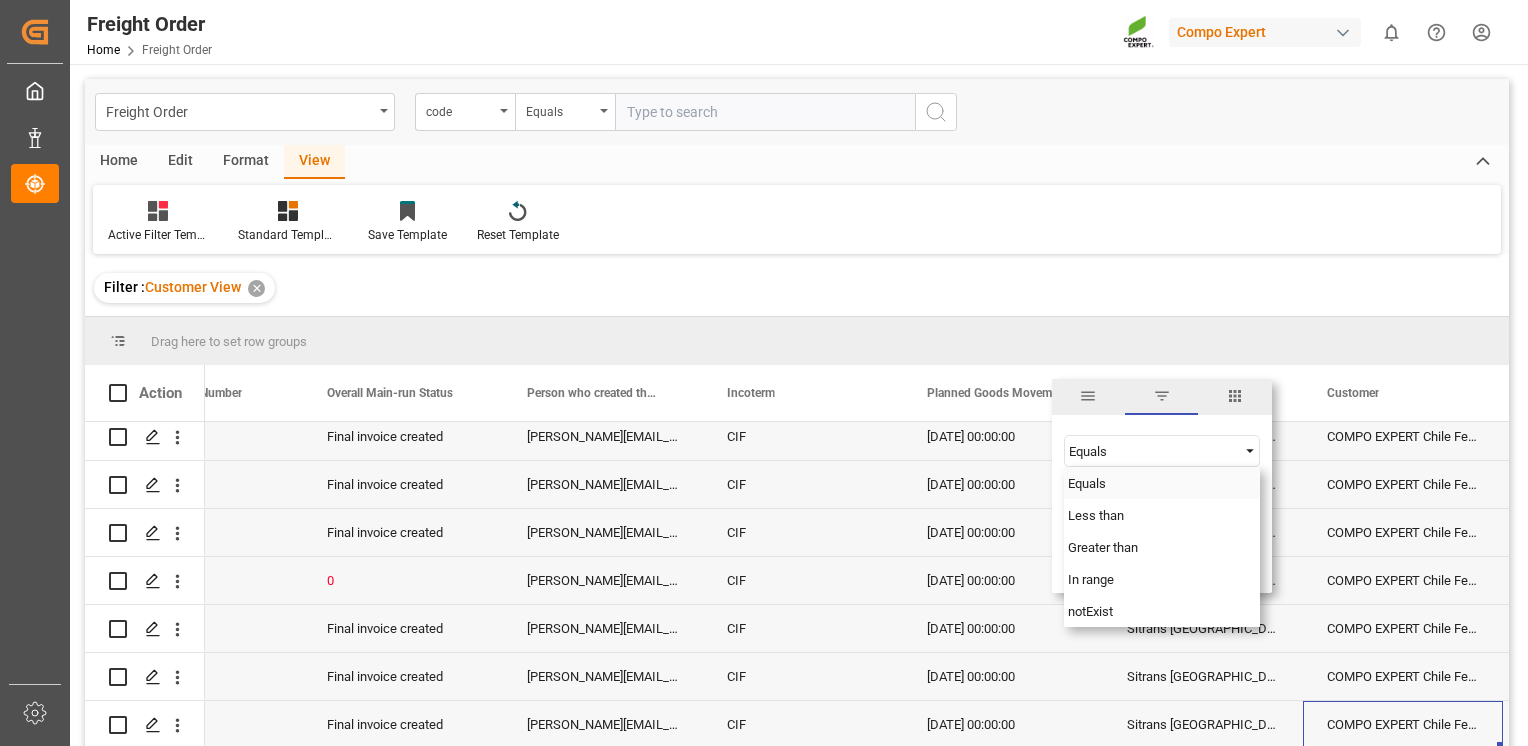 click on "Equals" at bounding box center [1162, 483] 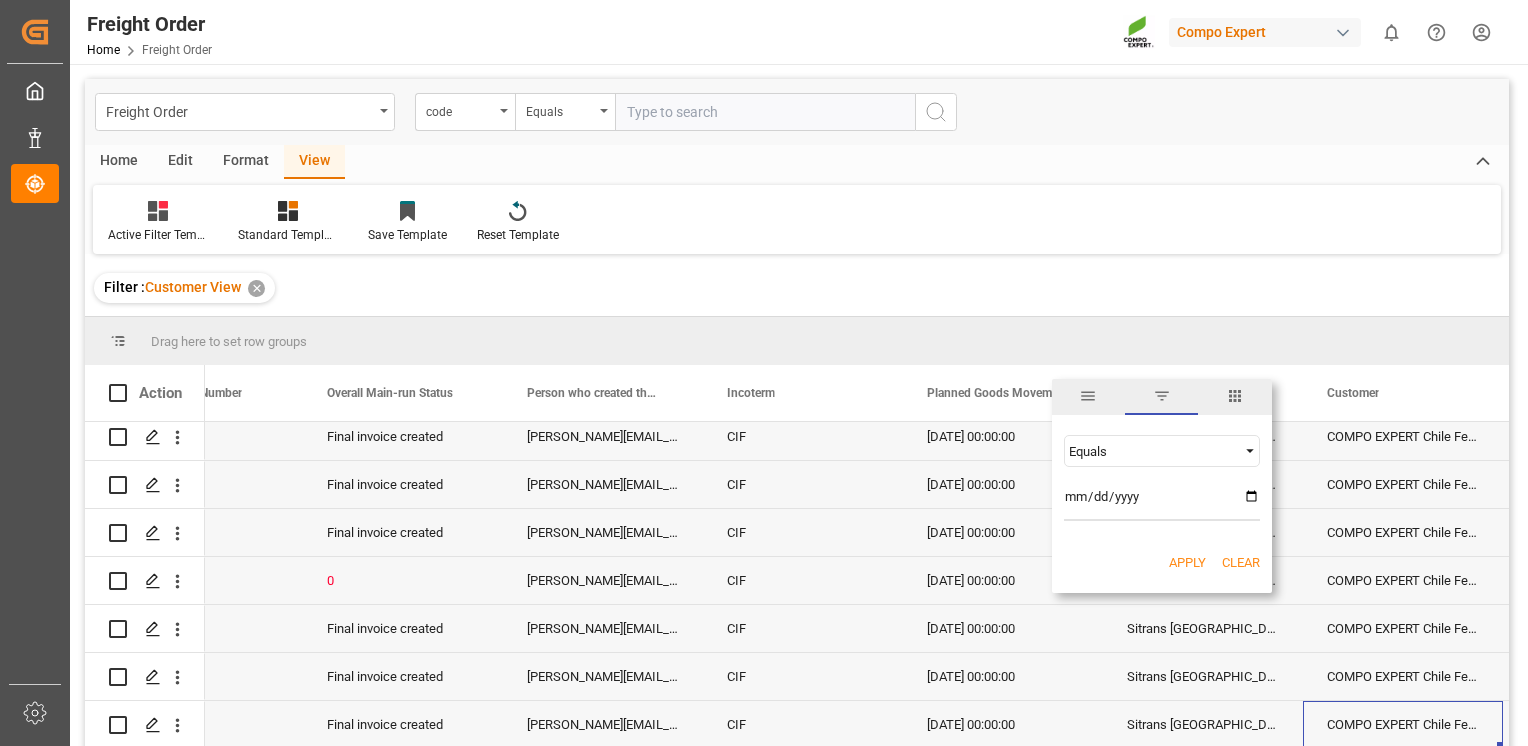 click at bounding box center (1235, 396) 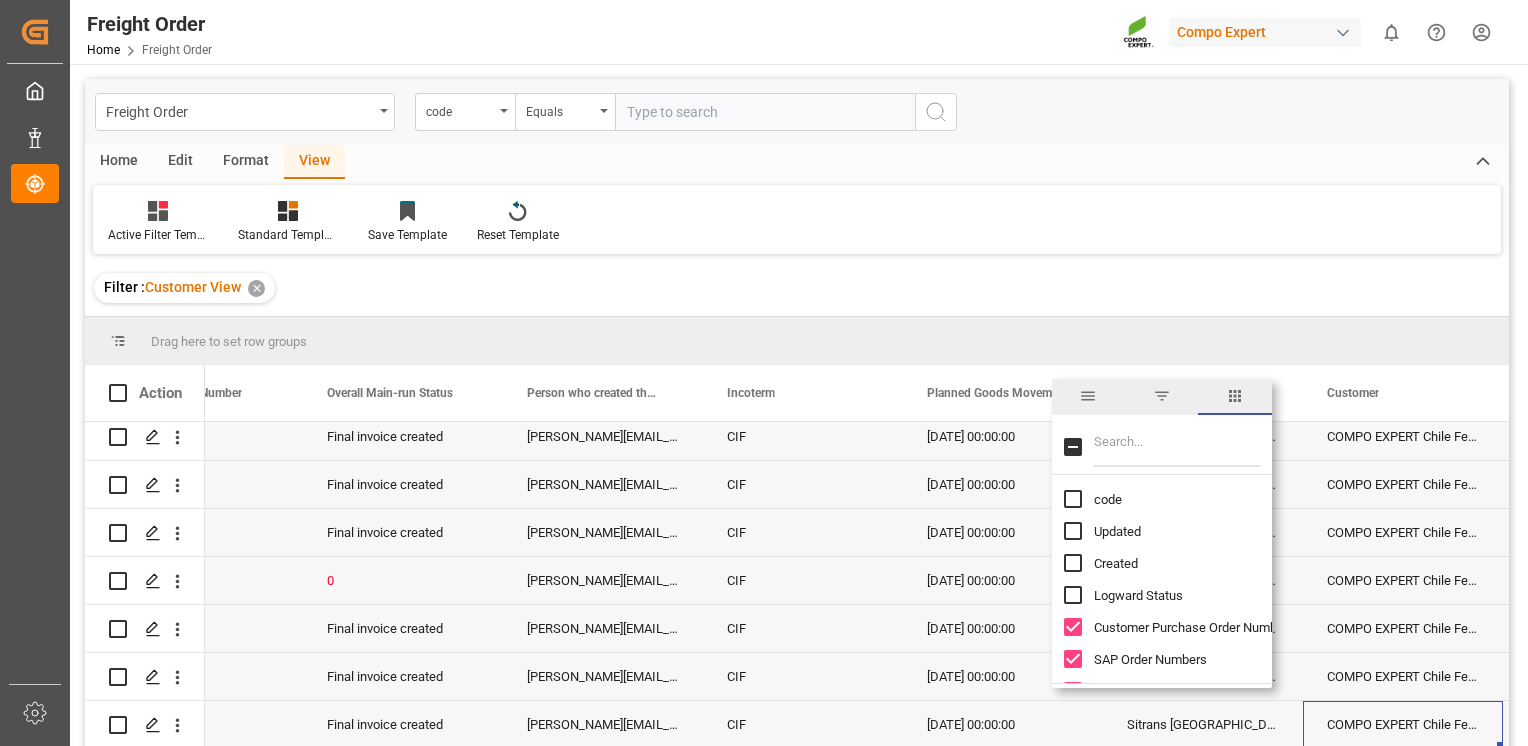 click at bounding box center (1073, 499) 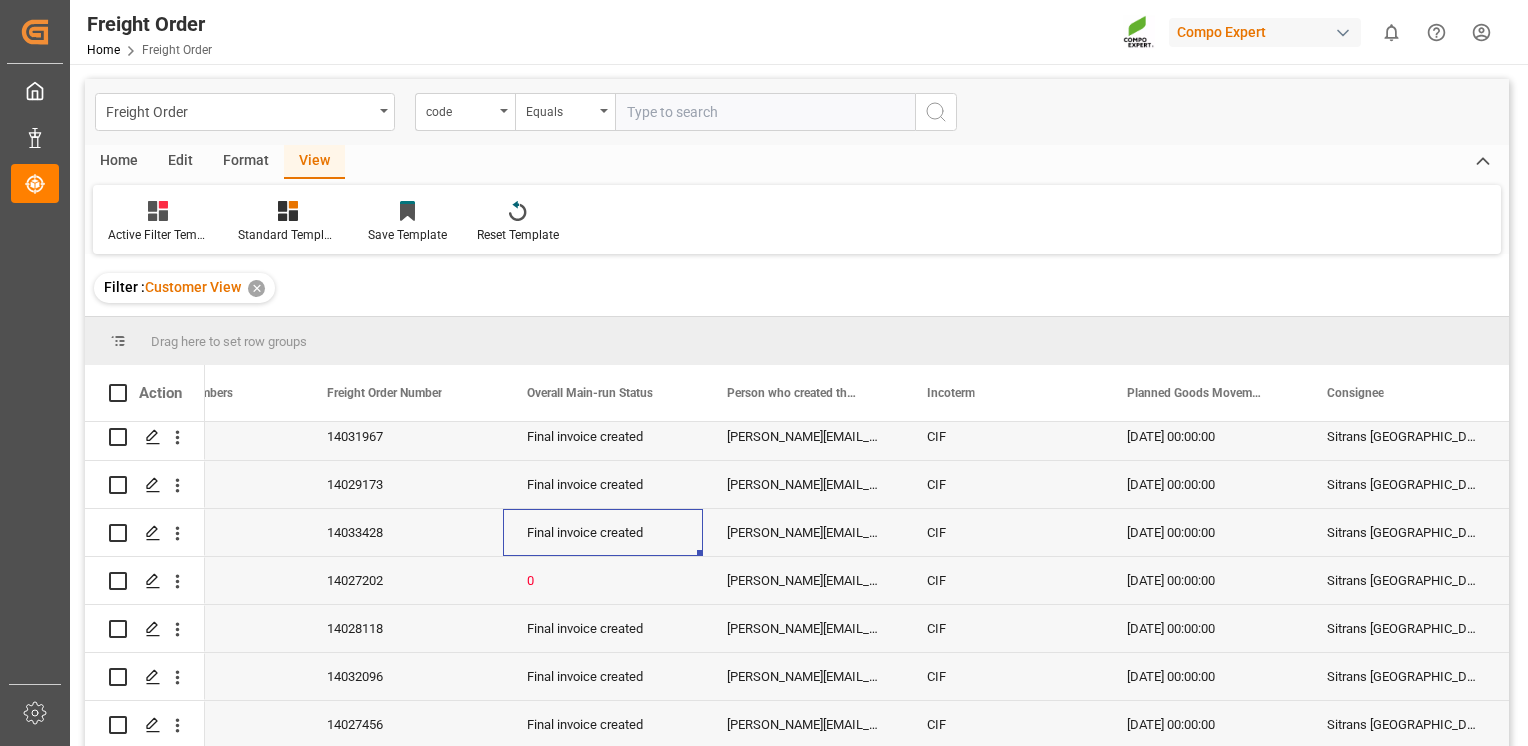 click on "Final invoice created" at bounding box center [603, 532] 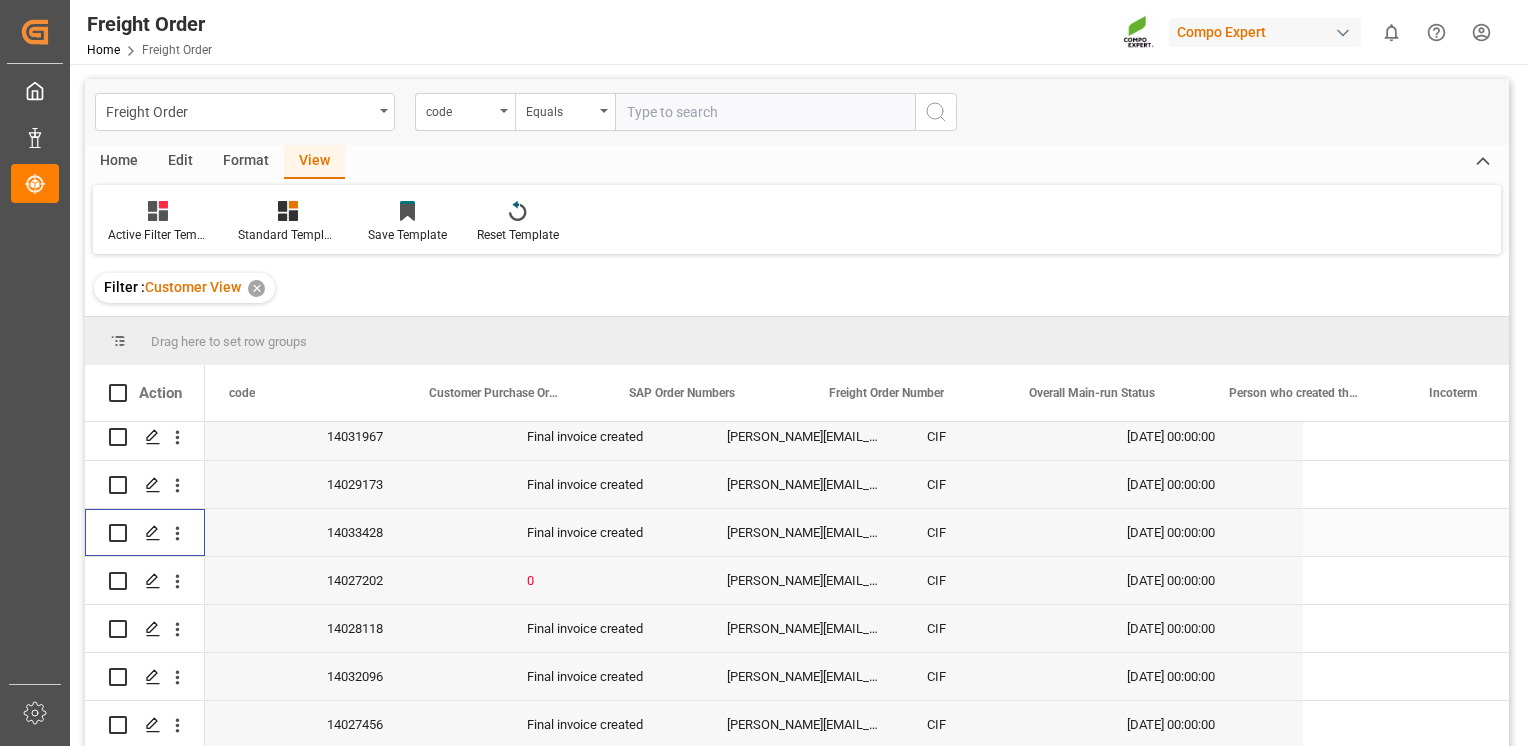 scroll, scrollTop: 0, scrollLeft: 0, axis: both 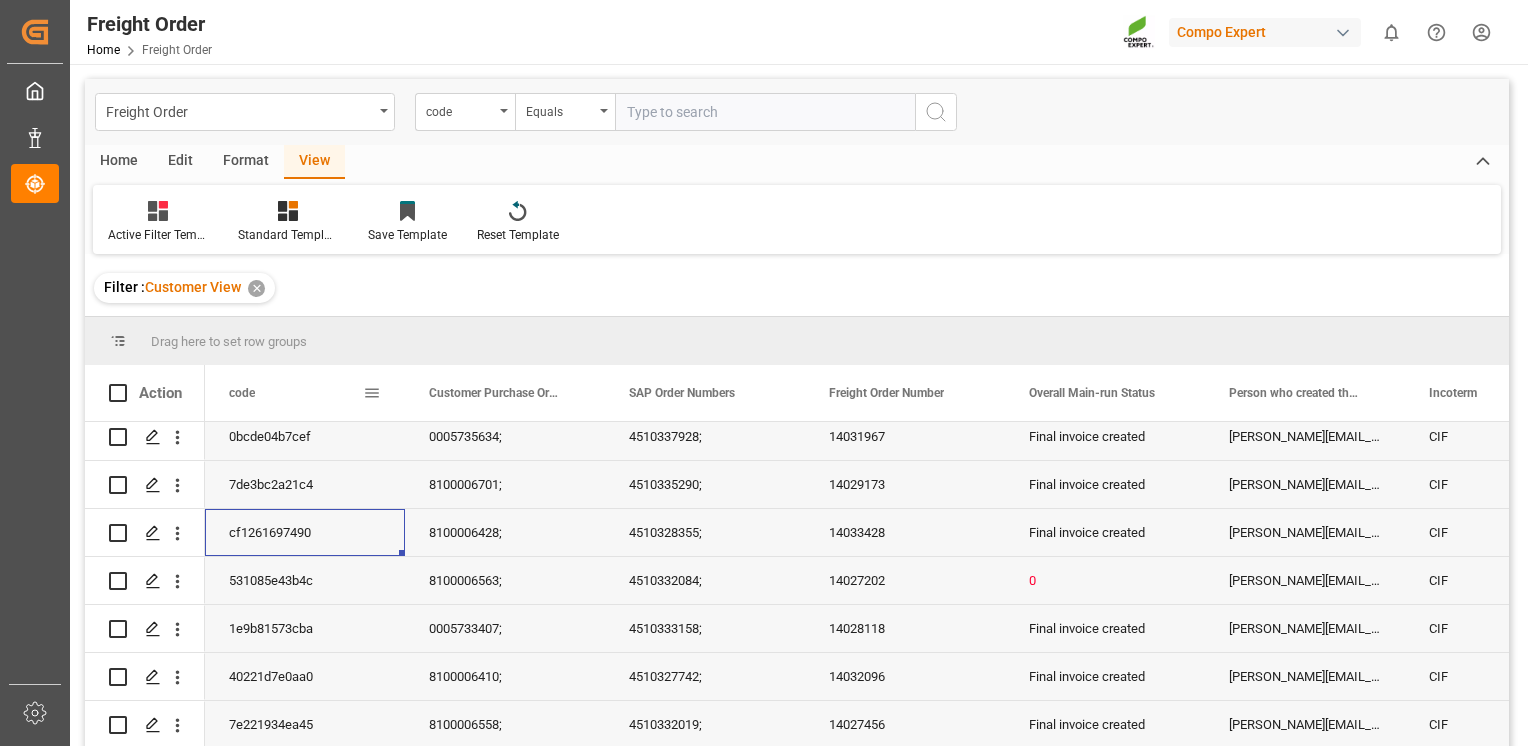 click at bounding box center (372, 393) 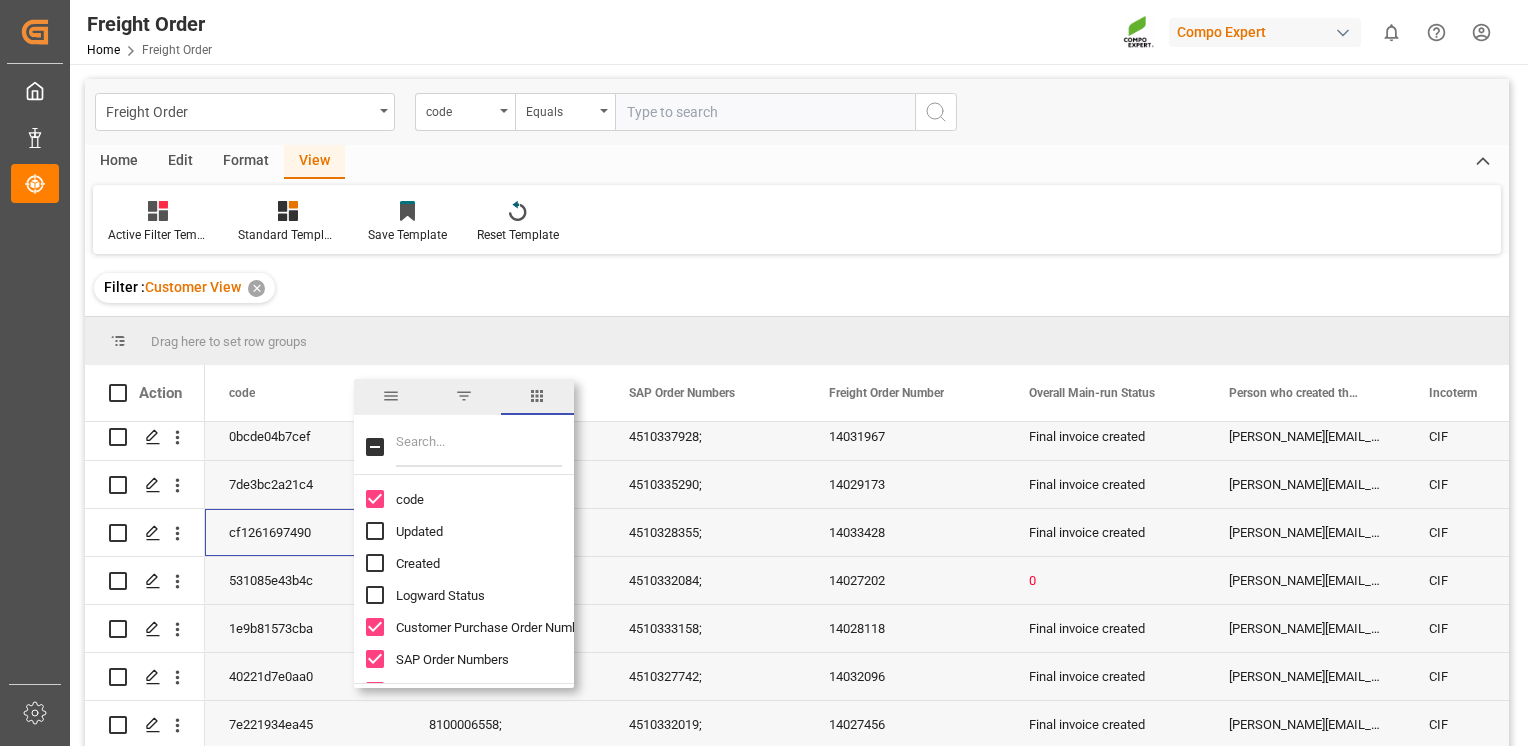 click at bounding box center (375, 499) 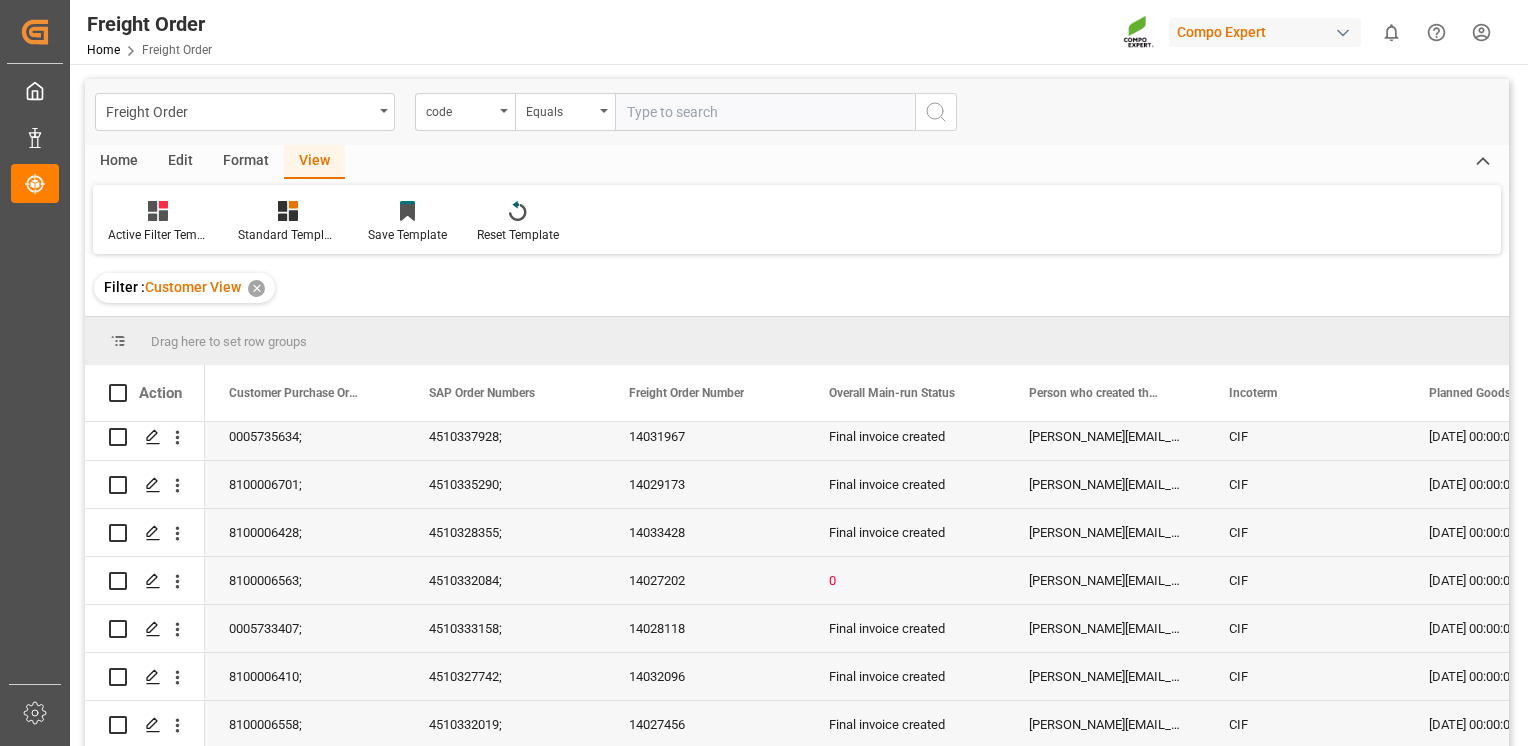 click on "Filter :  Customer View ✕" at bounding box center (797, 288) 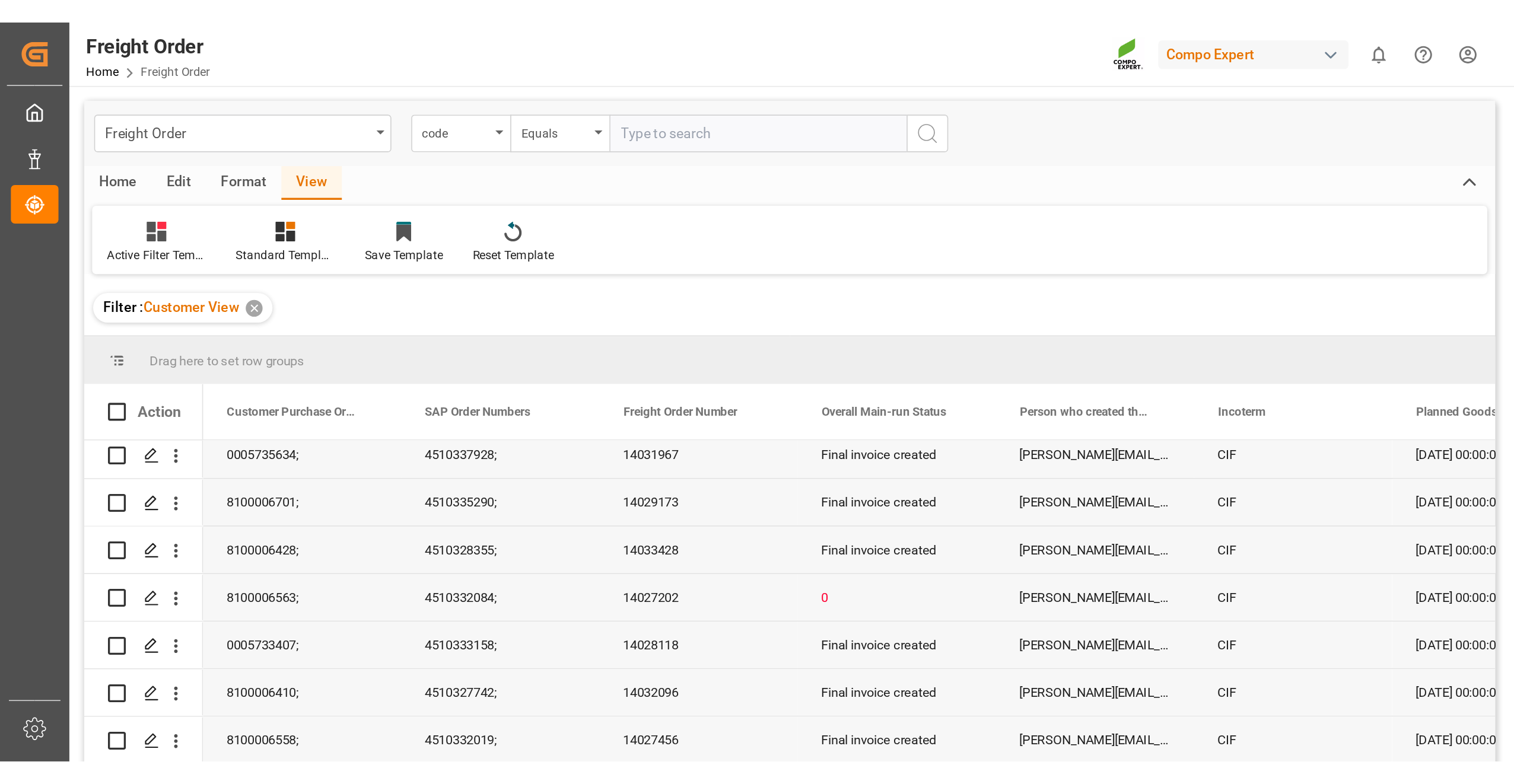 scroll, scrollTop: 2283, scrollLeft: 0, axis: vertical 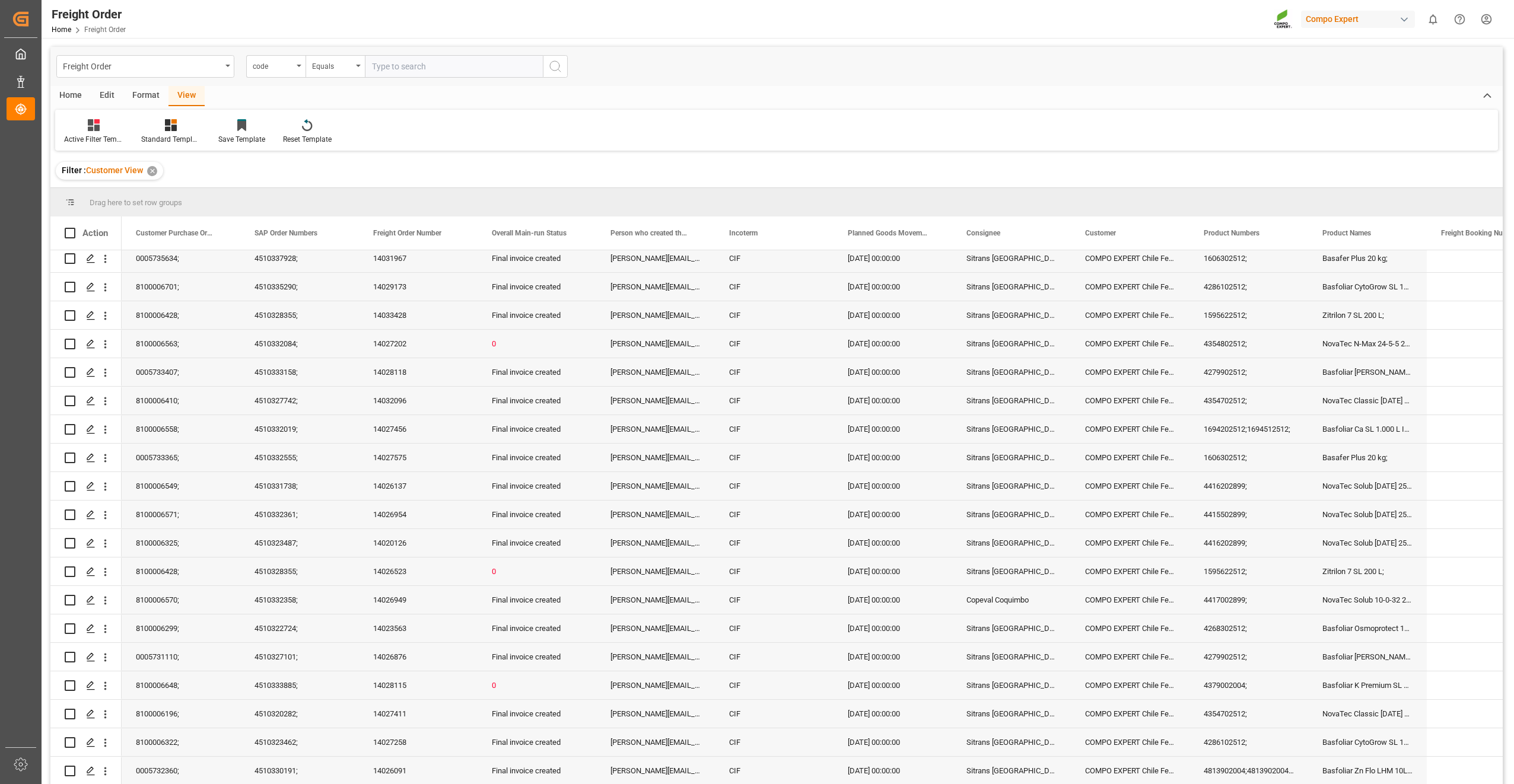 click on "Home" at bounding box center [71, 96] 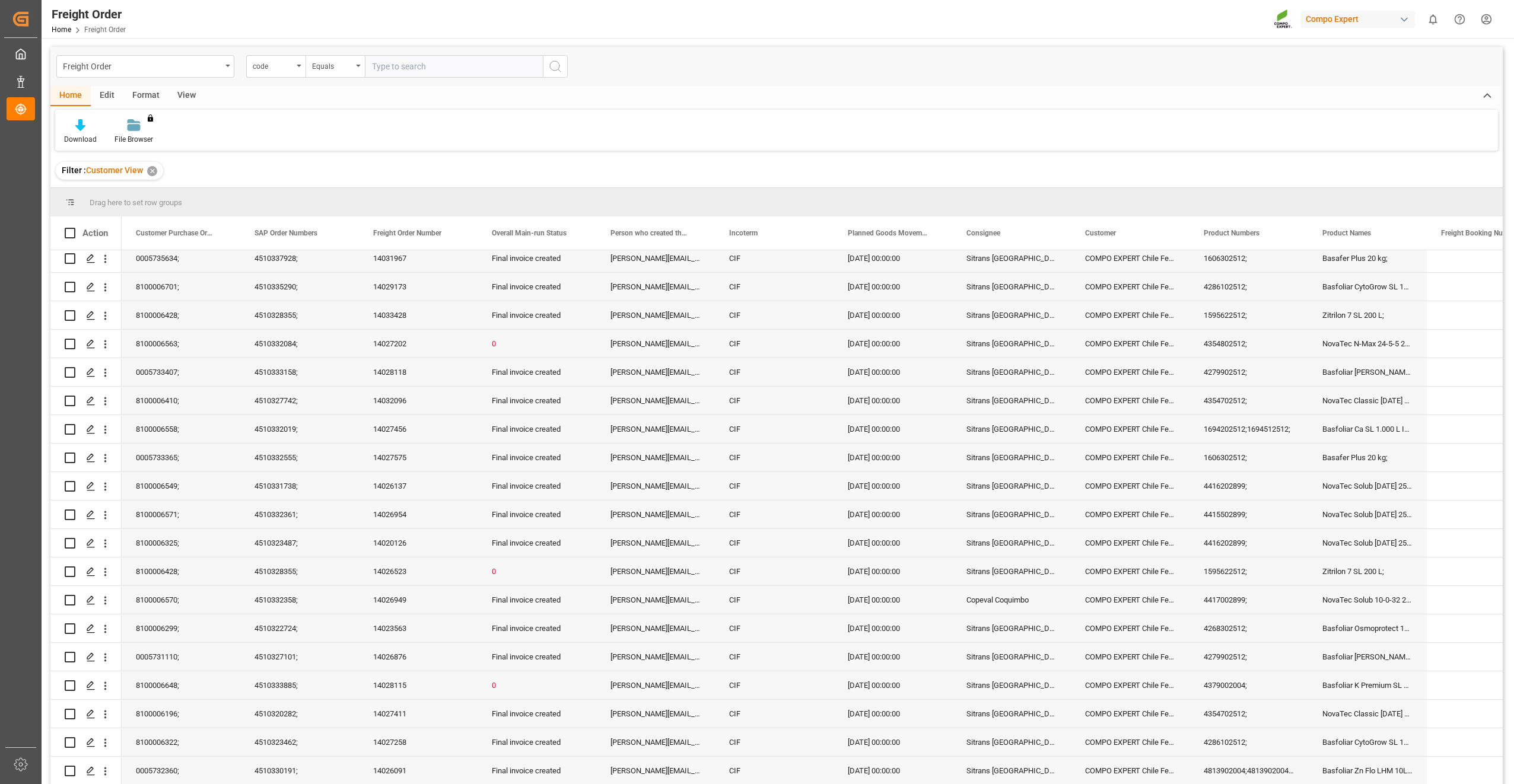 click on "Download File Browser You don't have permission for this feature. Contact admin." at bounding box center [777, 130] 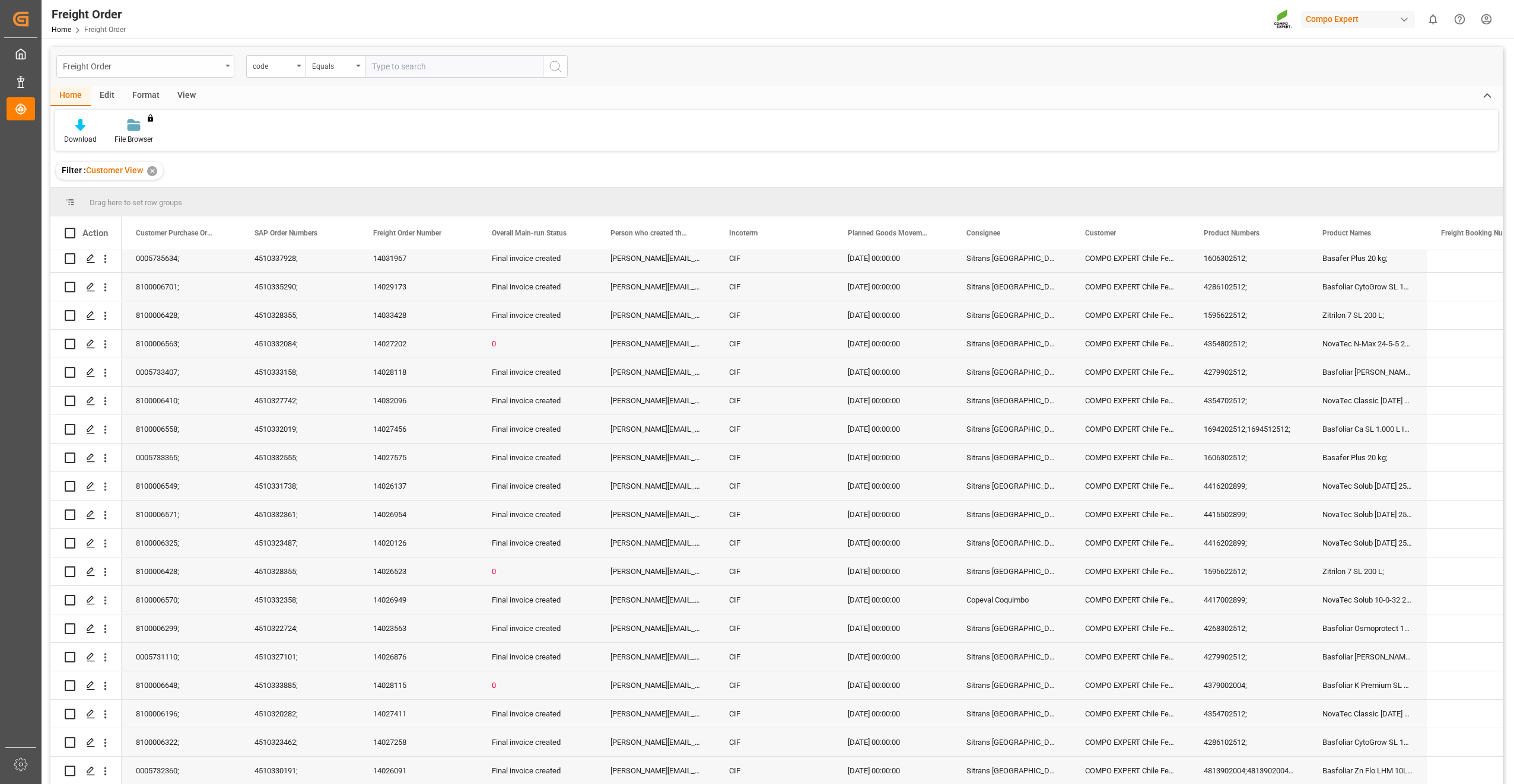 click on "Freight Order" at bounding box center [145, 66] 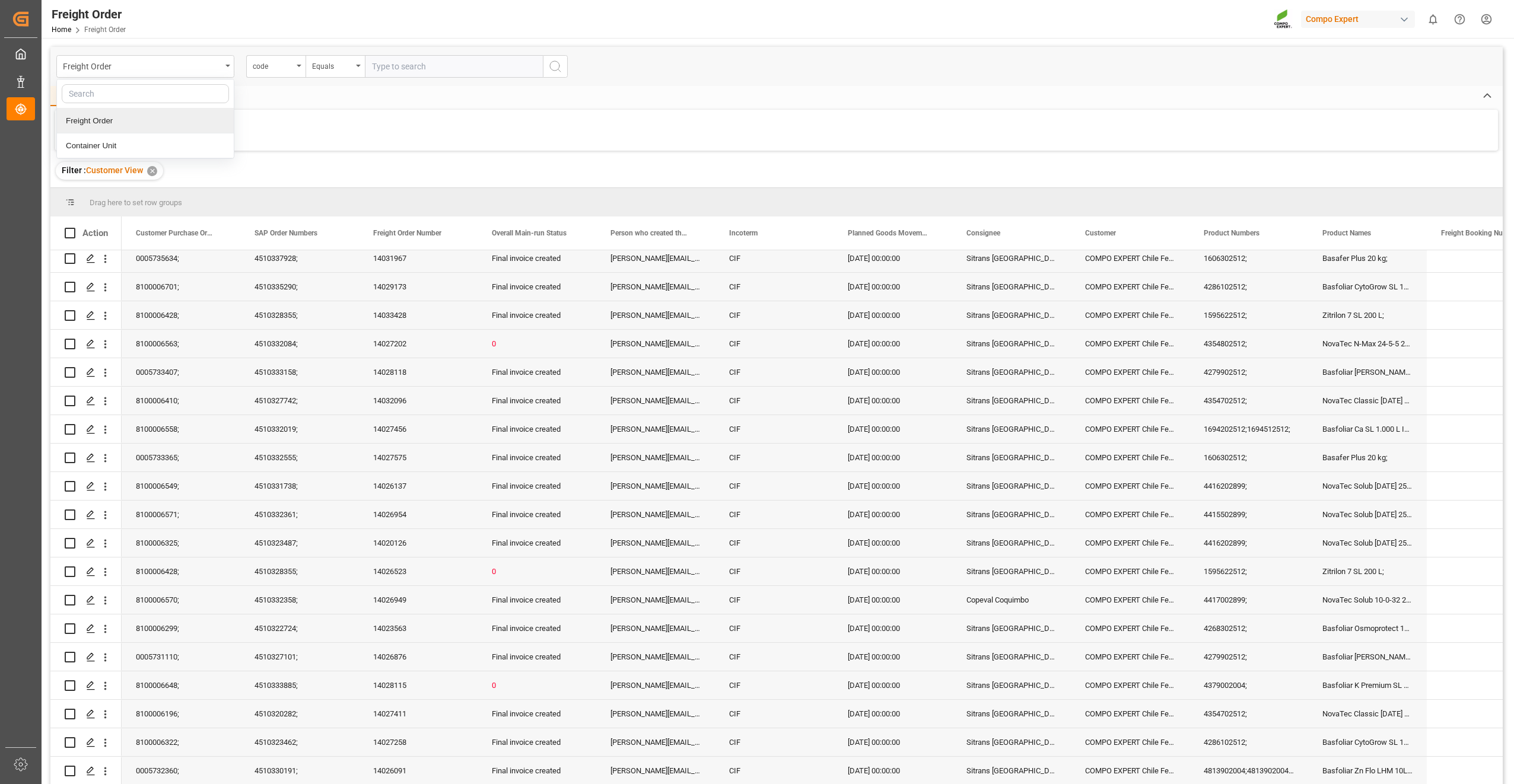 click on "Home Edit Format View" at bounding box center (777, 96) 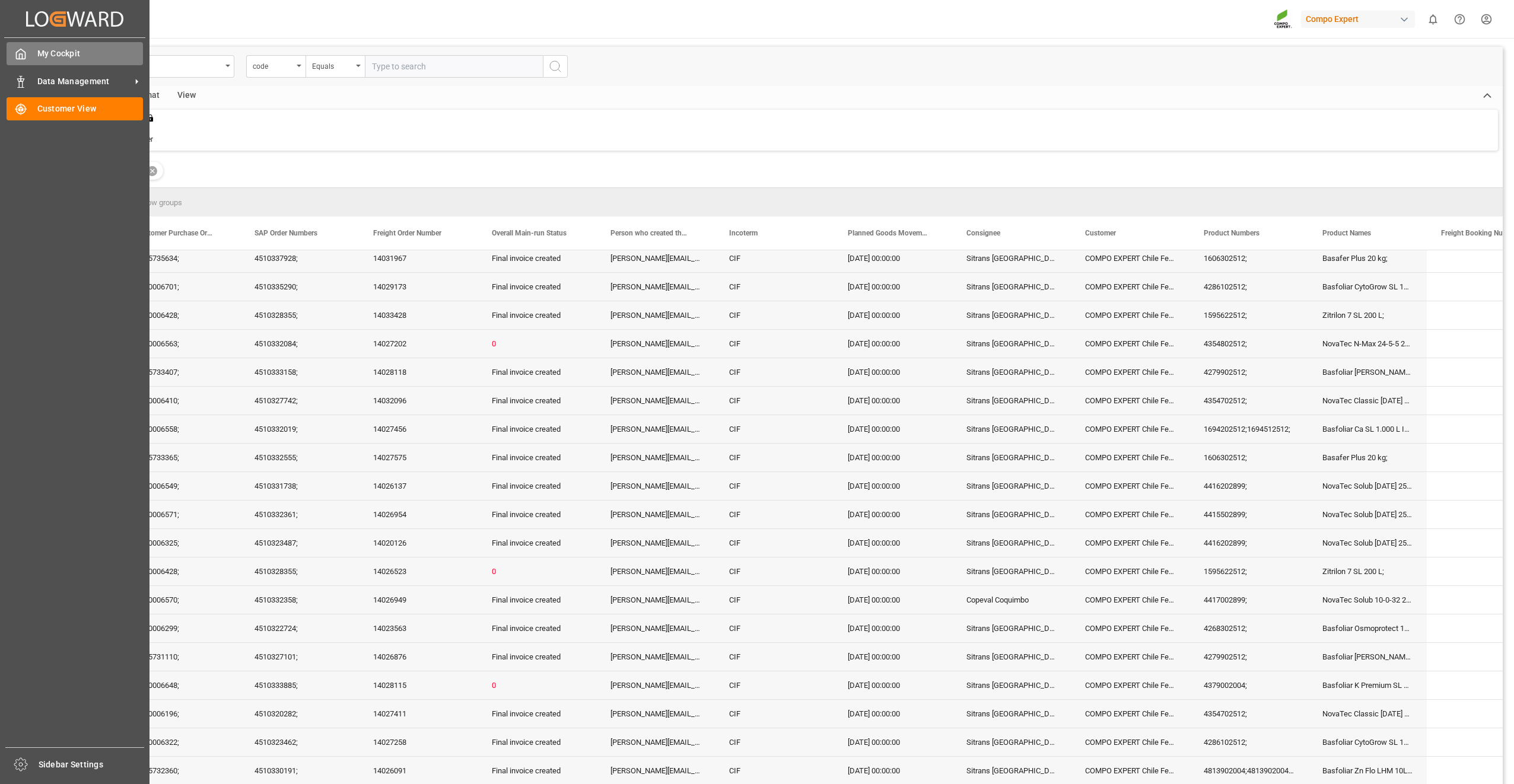 click 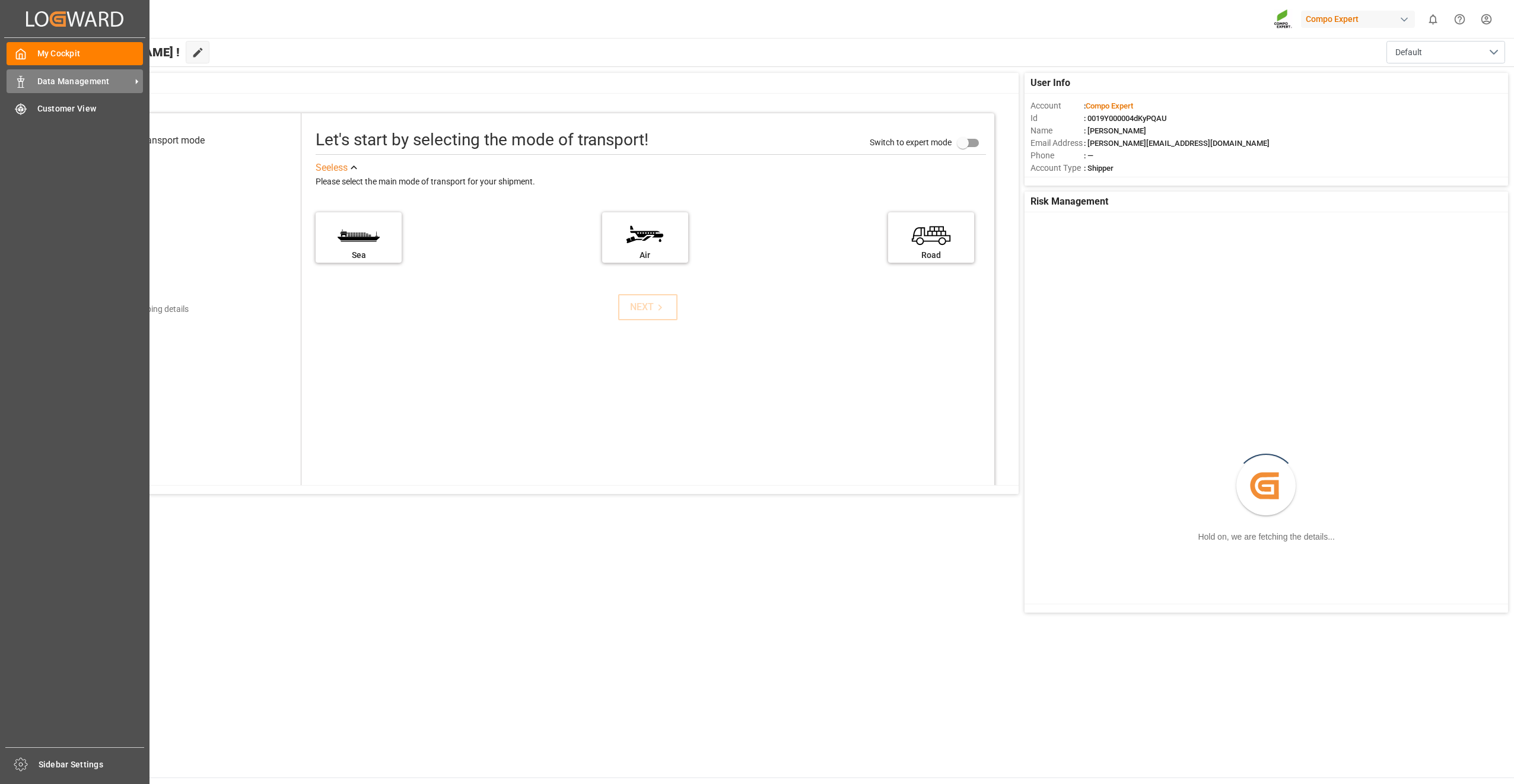 click on "Data Management" at bounding box center (84, 81) 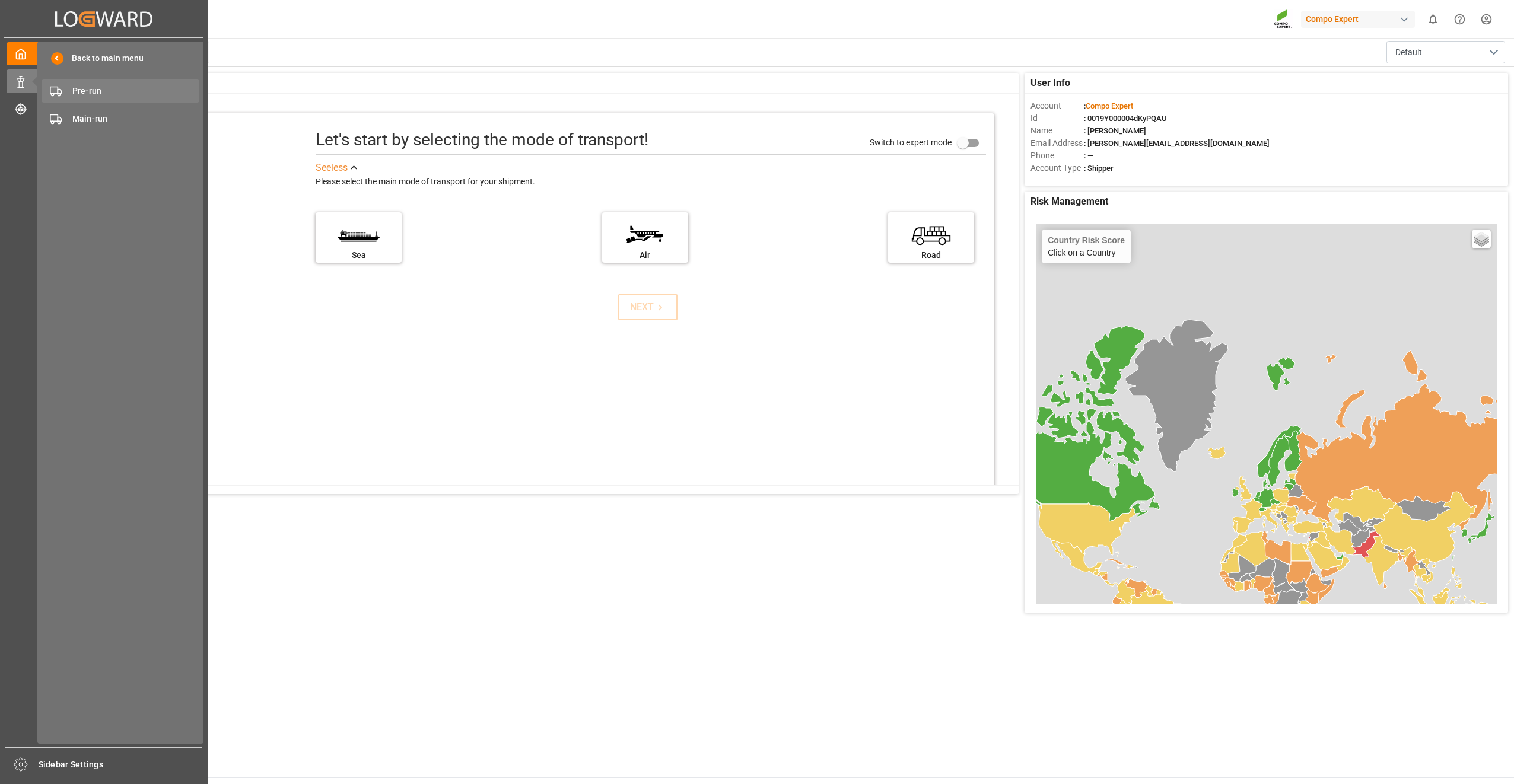 click on "Pre-run" at bounding box center (136, 91) 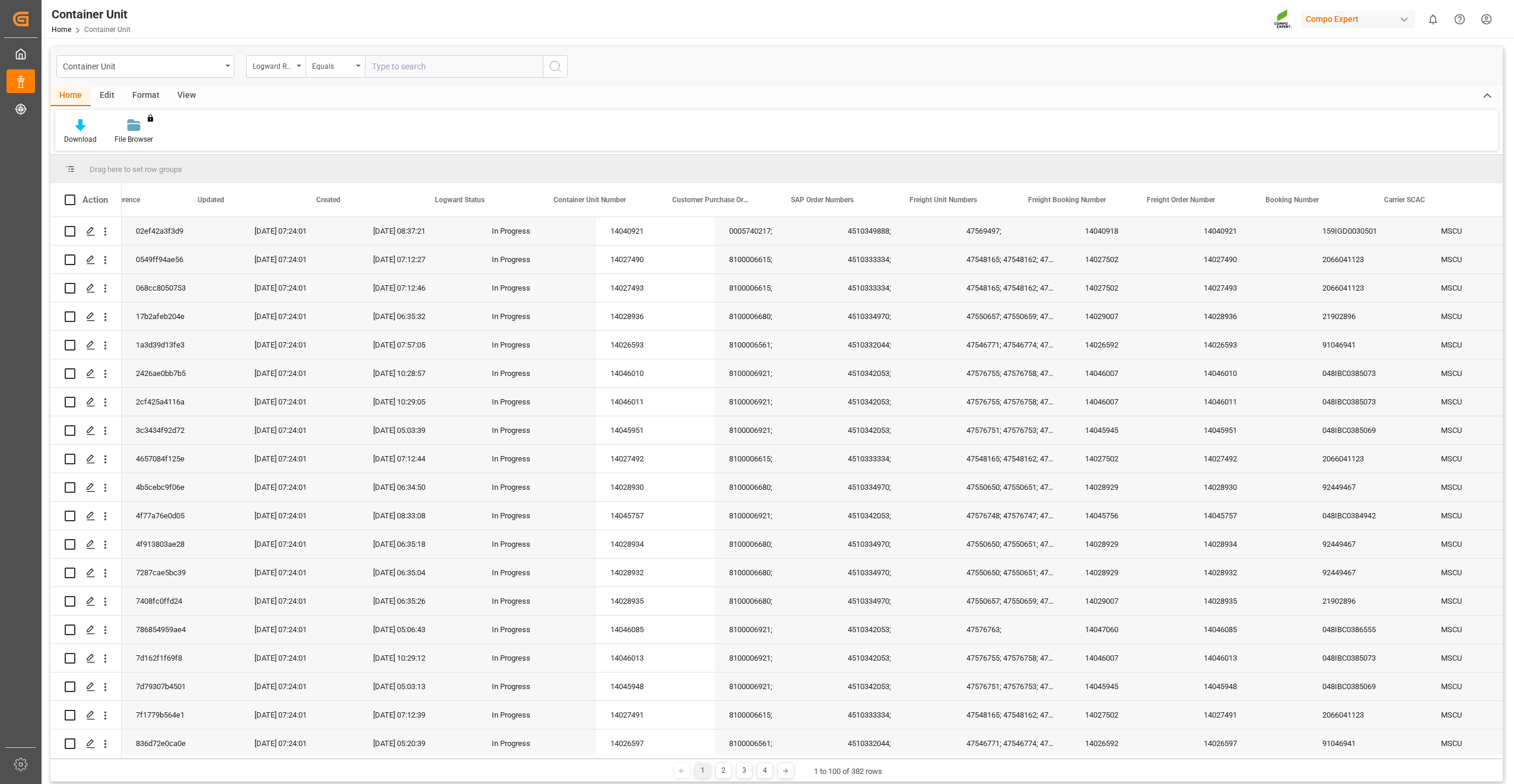 scroll, scrollTop: 0, scrollLeft: 3735, axis: horizontal 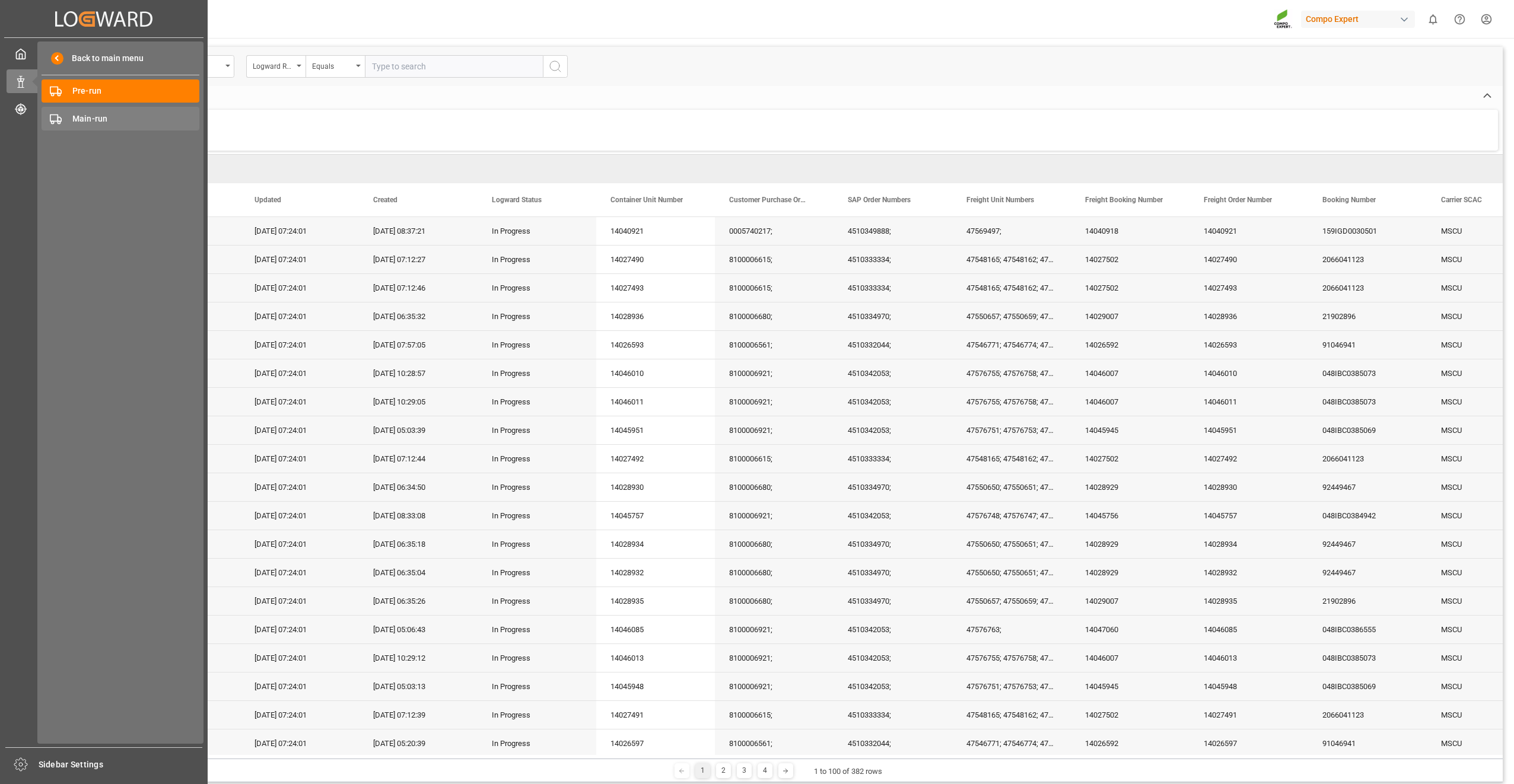 click on "Main-run" at bounding box center [136, 119] 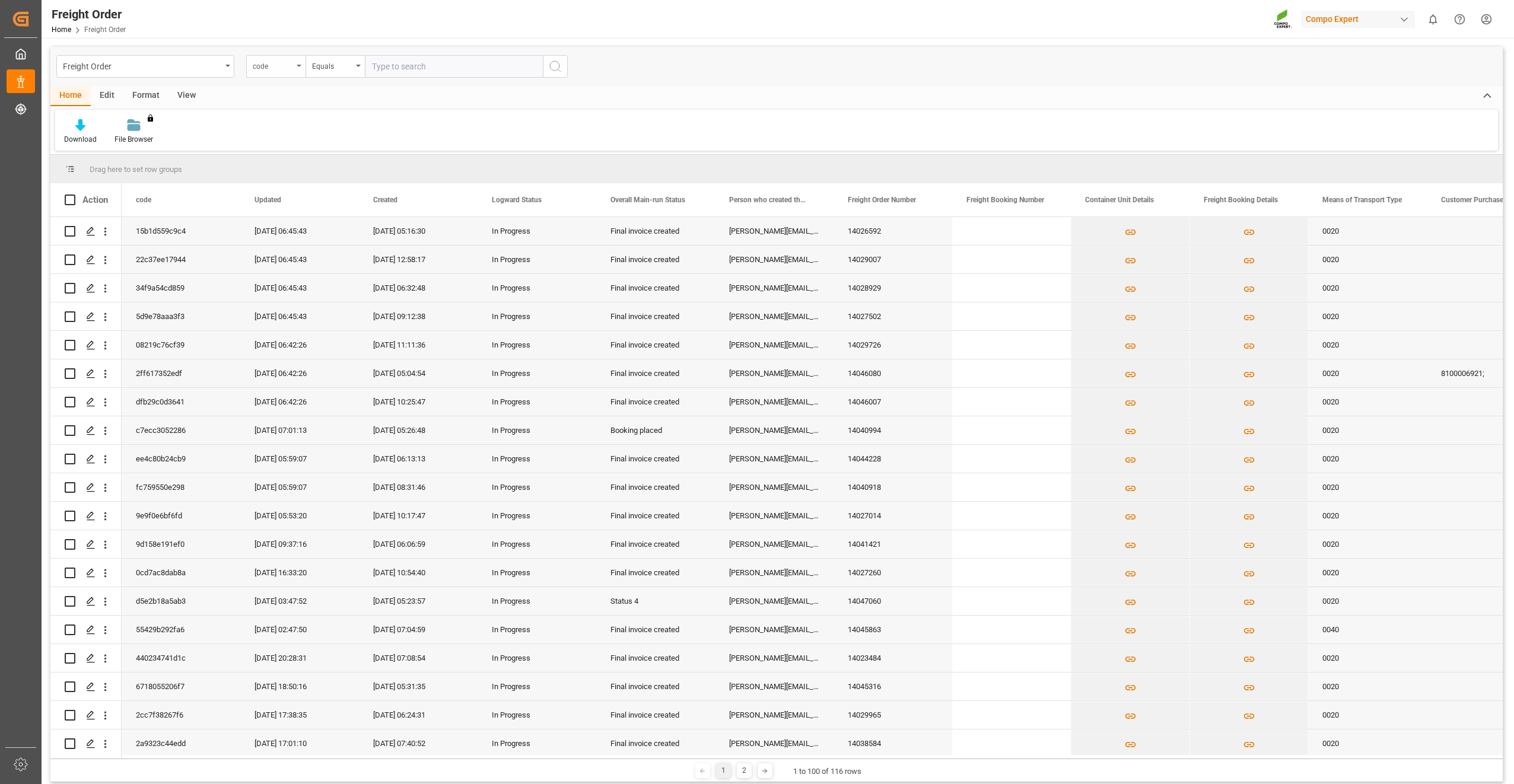 click on "code" at bounding box center (276, 66) 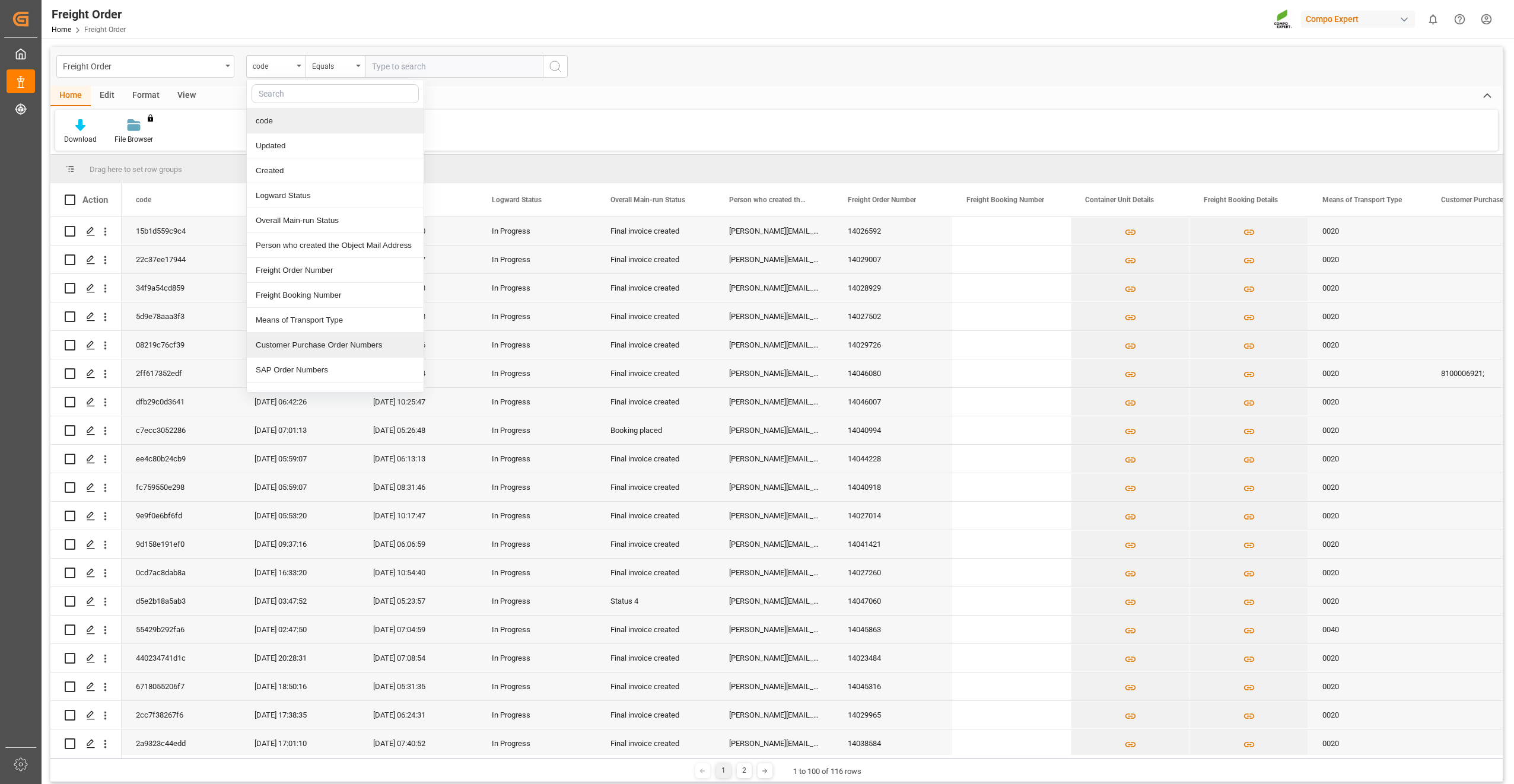 click on "Customer Purchase Order Numbers" at bounding box center [335, 345] 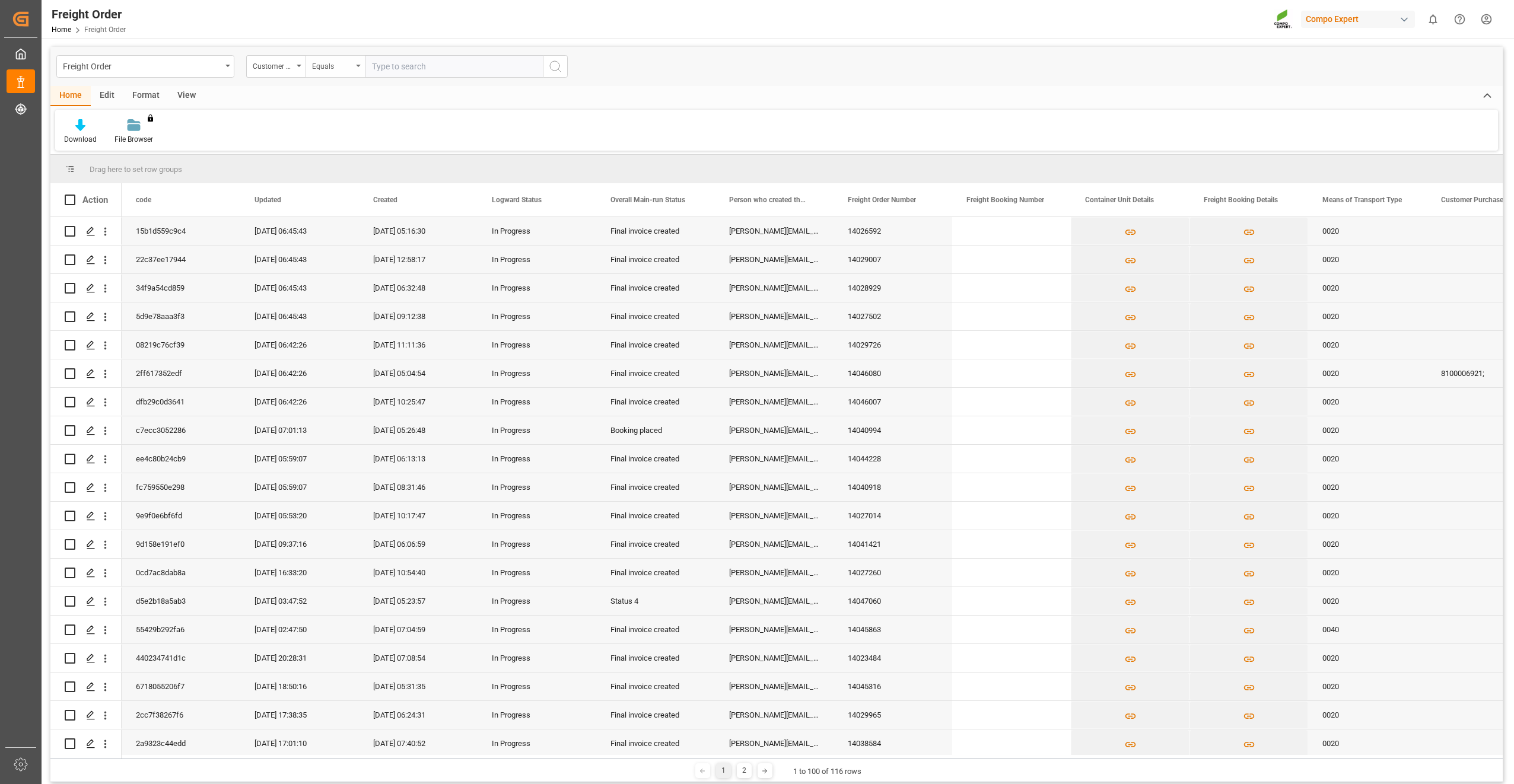 click on "Equals" at bounding box center [332, 65] 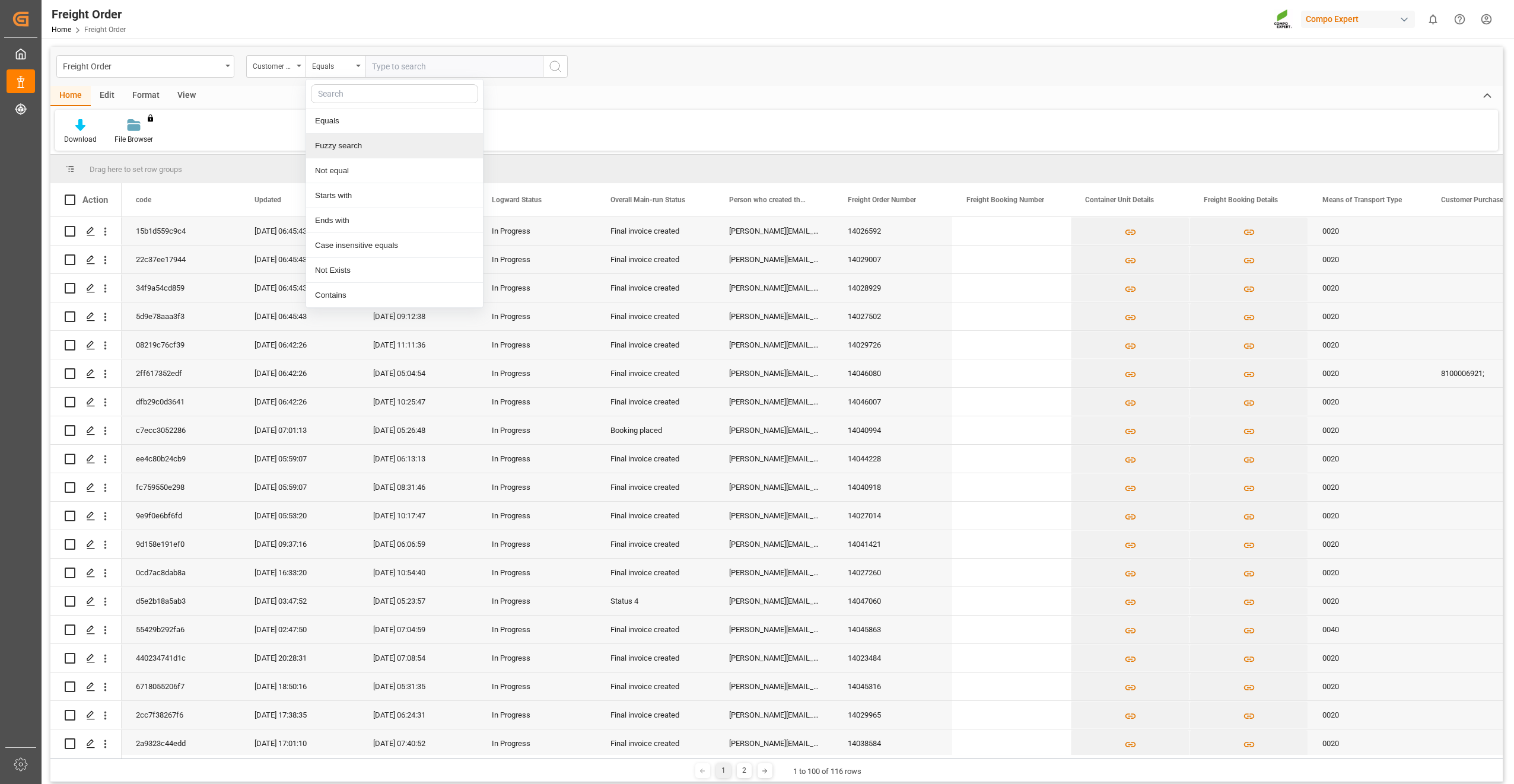 click on "Fuzzy search" at bounding box center [395, 146] 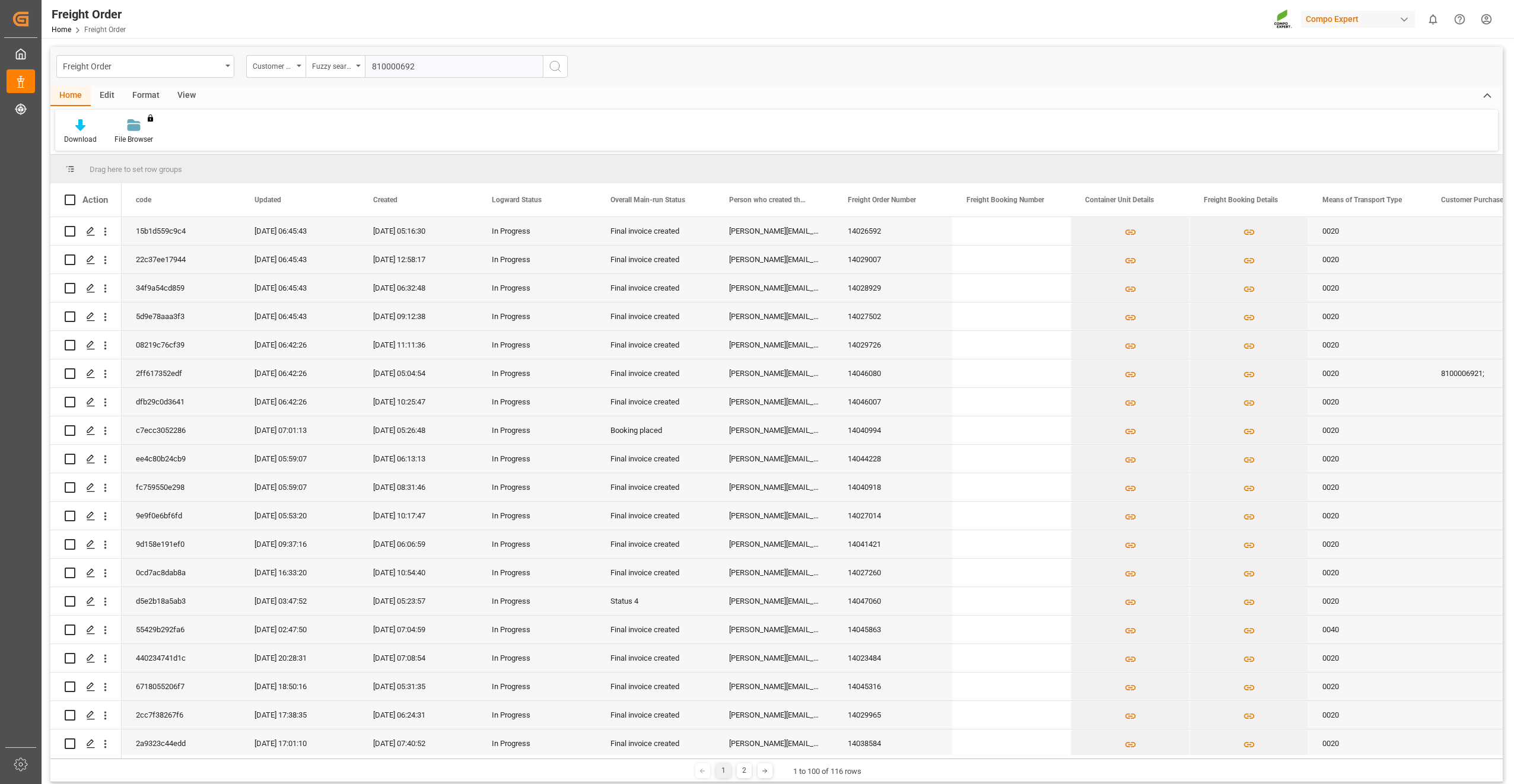 type on "8100006921" 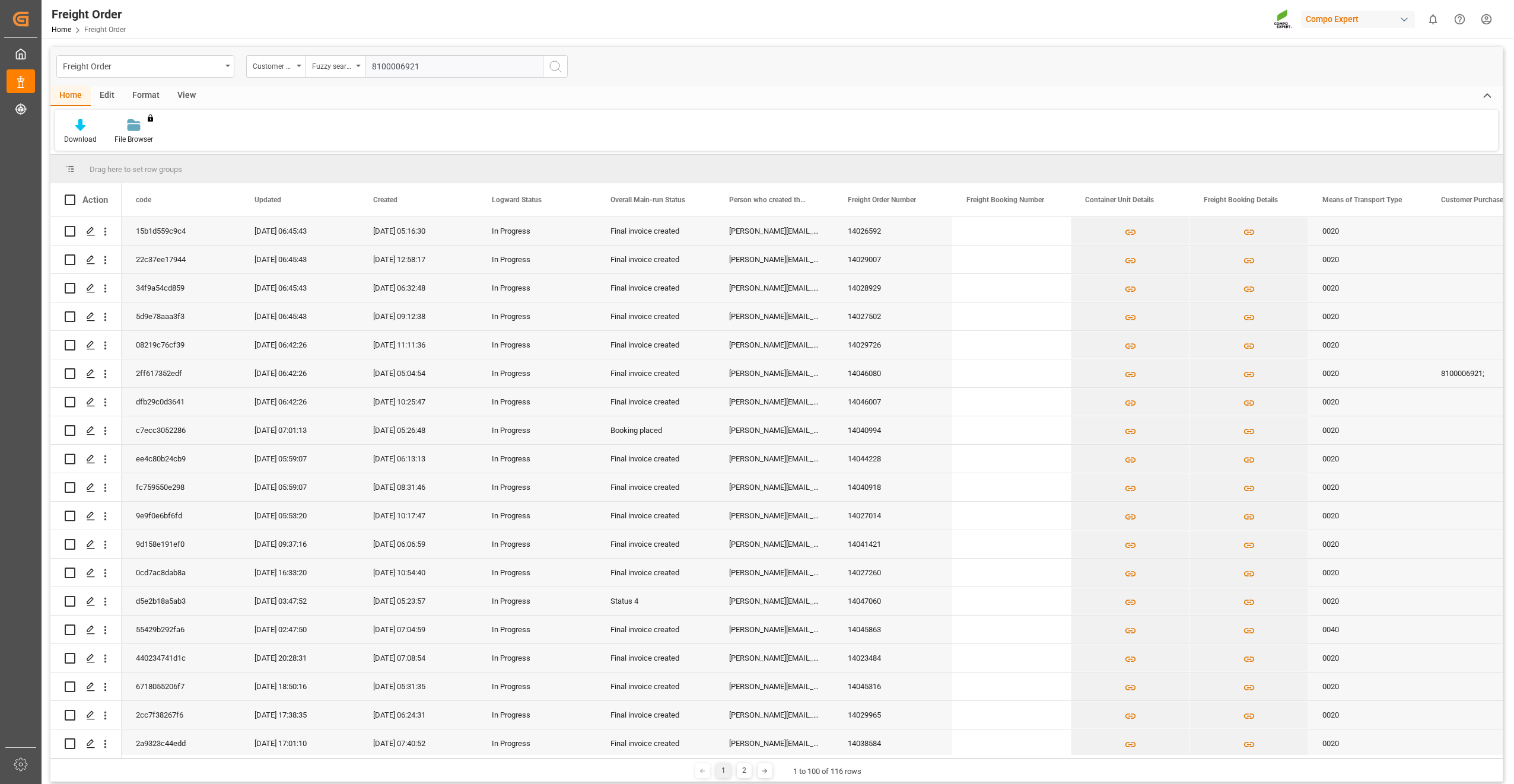 type 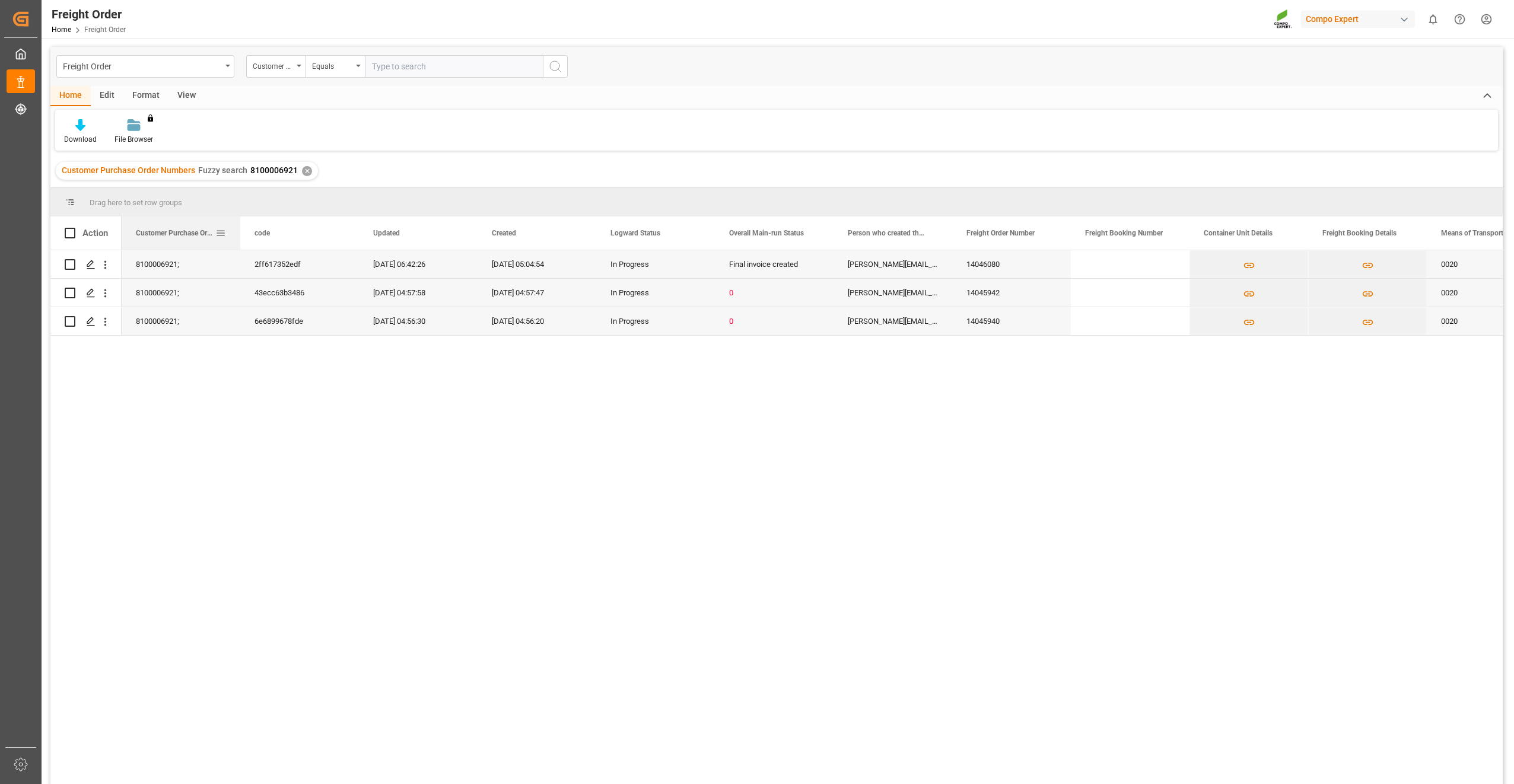 drag, startPoint x: 1453, startPoint y: 223, endPoint x: 223, endPoint y: 233, distance: 1230.0406 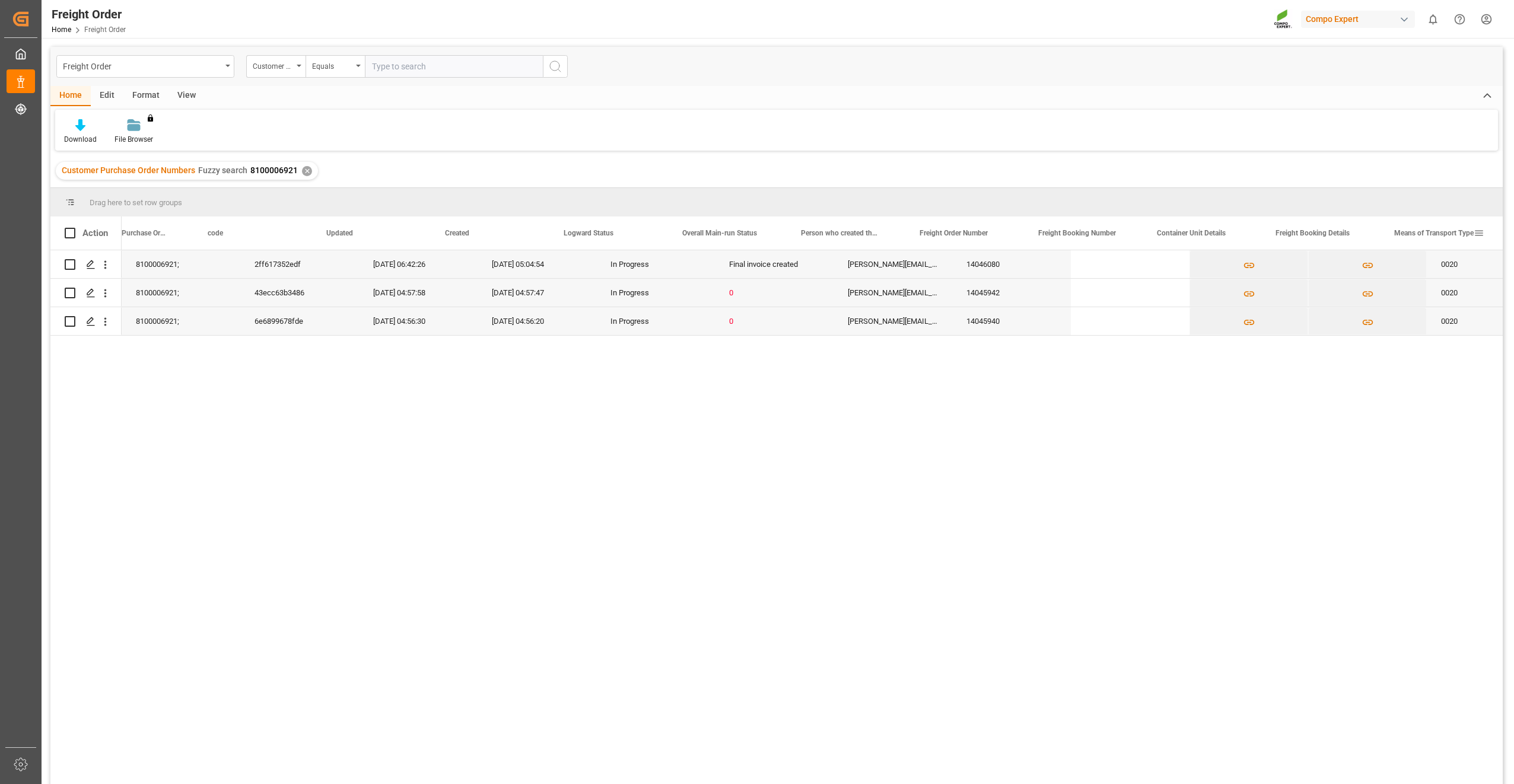 scroll, scrollTop: 0, scrollLeft: 47, axis: horizontal 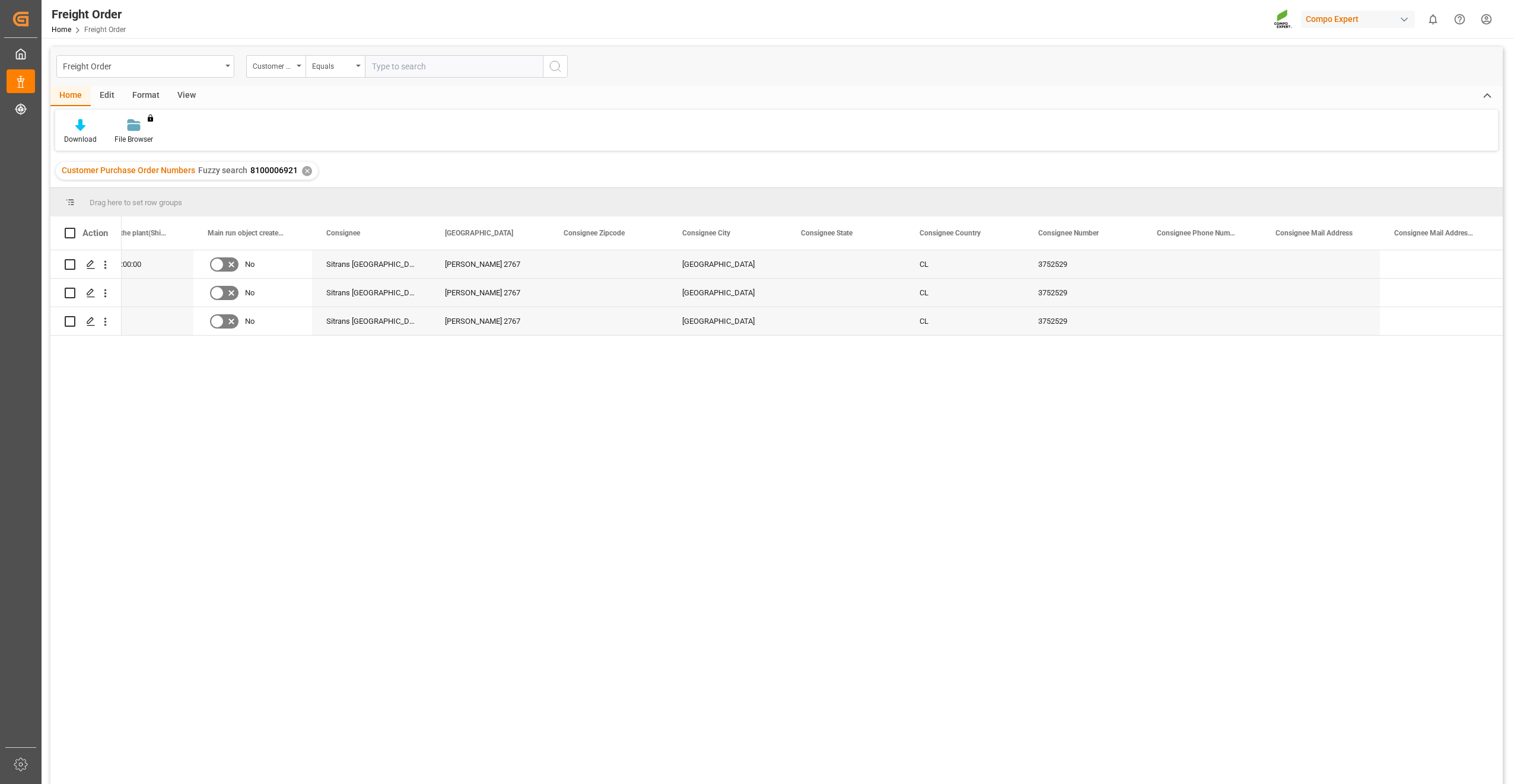 click on "Drag here to set row groups" at bounding box center (777, 202) 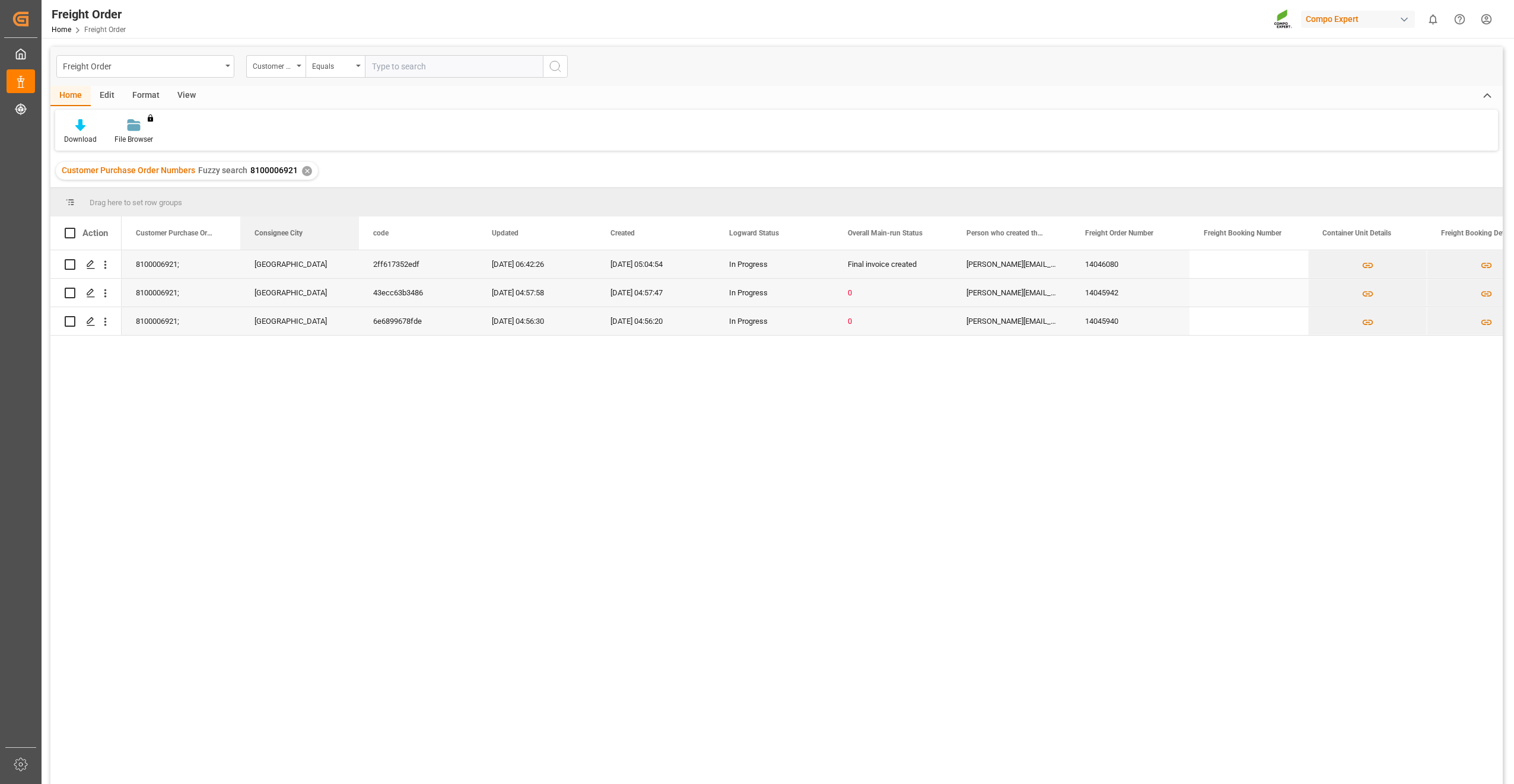 drag, startPoint x: 704, startPoint y: 225, endPoint x: 306, endPoint y: 285, distance: 402.4972 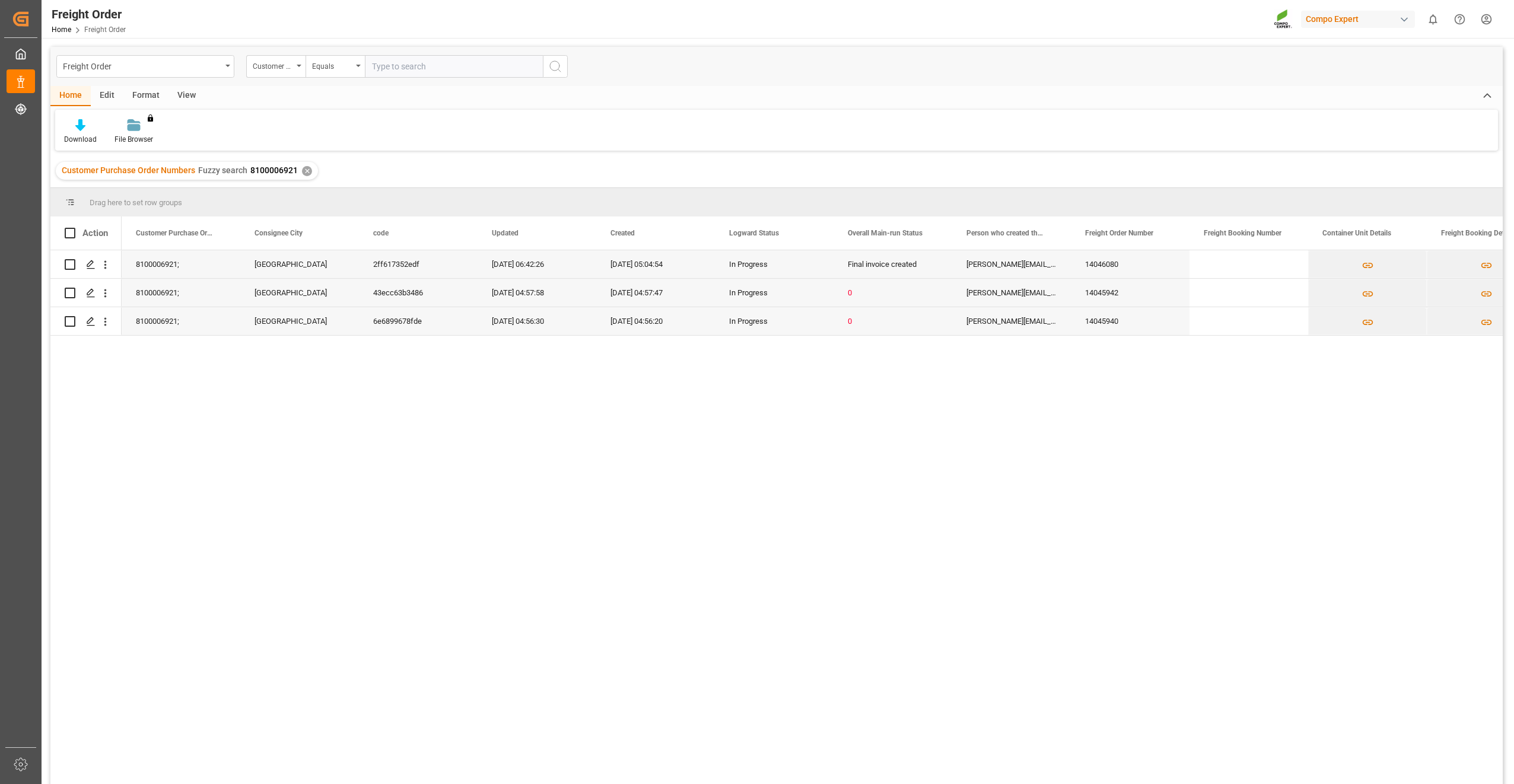 click on "0020 14046080 [PERSON_NAME][EMAIL_ADDRESS][DOMAIN_NAME] Final invoice created In Progress [DATE] 05:04:54 [DATE] 06:42:26 2ff617352edf 8100006921;  [GEOGRAPHIC_DATA] 0020 14045942 [EMAIL_ADDRESS][DOMAIN_NAME] 0 In Progress [DATE] 04:57:47 [DATE] 04:57:58 43ecc63b3486 8100006921;  [GEOGRAPHIC_DATA] 0020 14045940 [EMAIL_ADDRESS][DOMAIN_NAME] 0 In Progress [DATE] 04:56:20 [DATE] 04:56:30 6e6899678fde 8100006921;  [GEOGRAPHIC_DATA]" at bounding box center [812, 521] 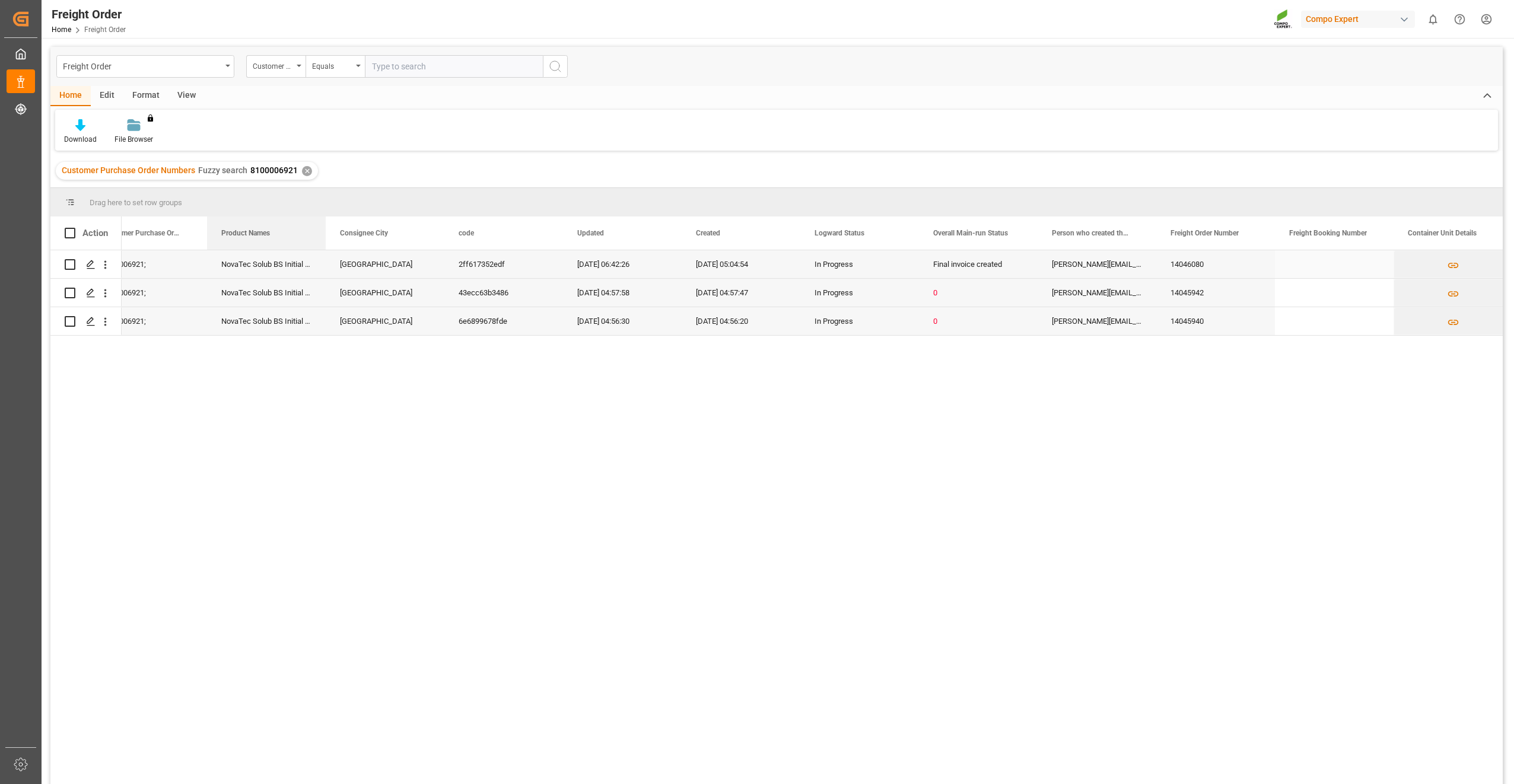 drag, startPoint x: 825, startPoint y: 218, endPoint x: 241, endPoint y: 274, distance: 586.6788 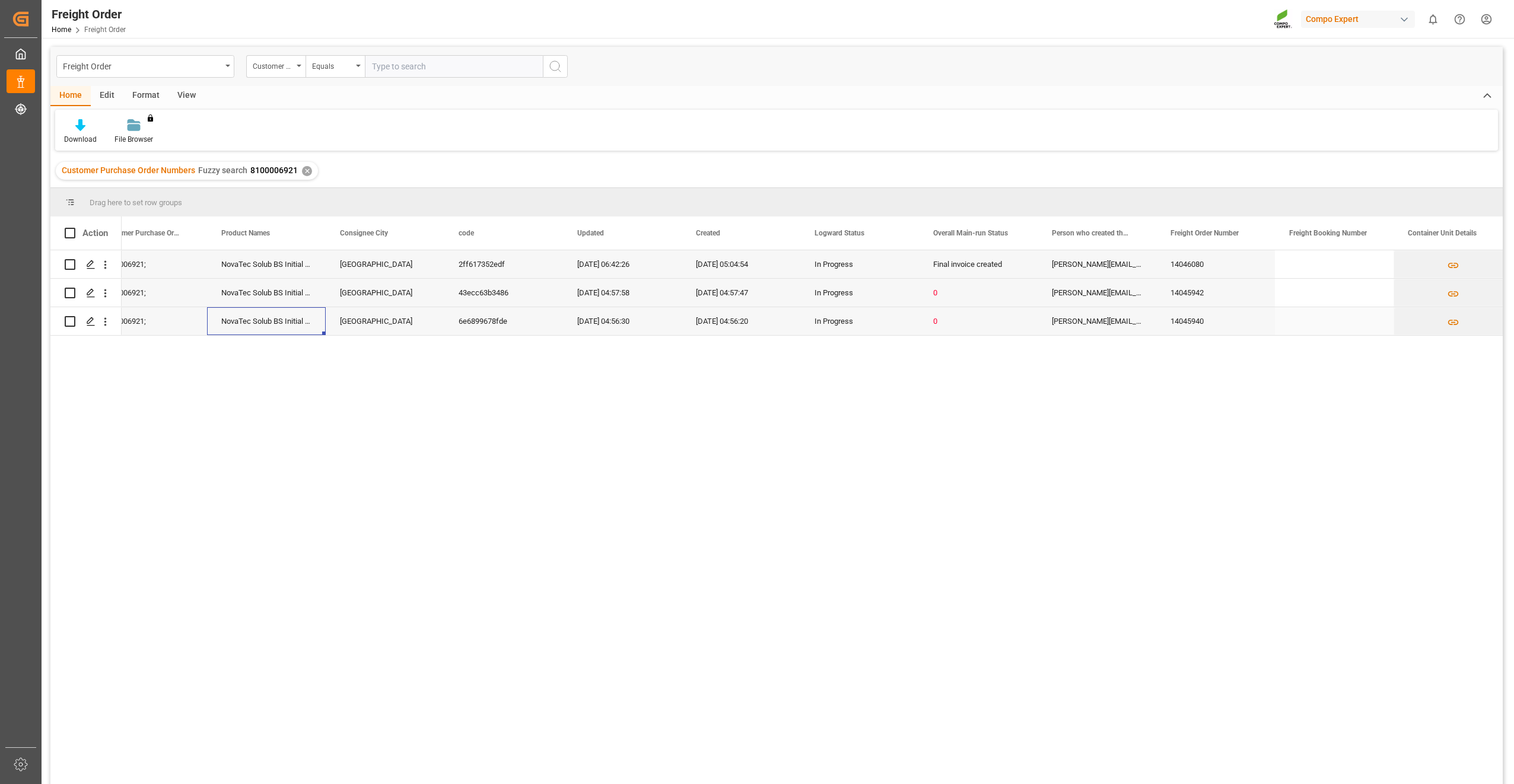 click on "NovaTec Solub BS Initial 25 kg;" at bounding box center (266, 321) 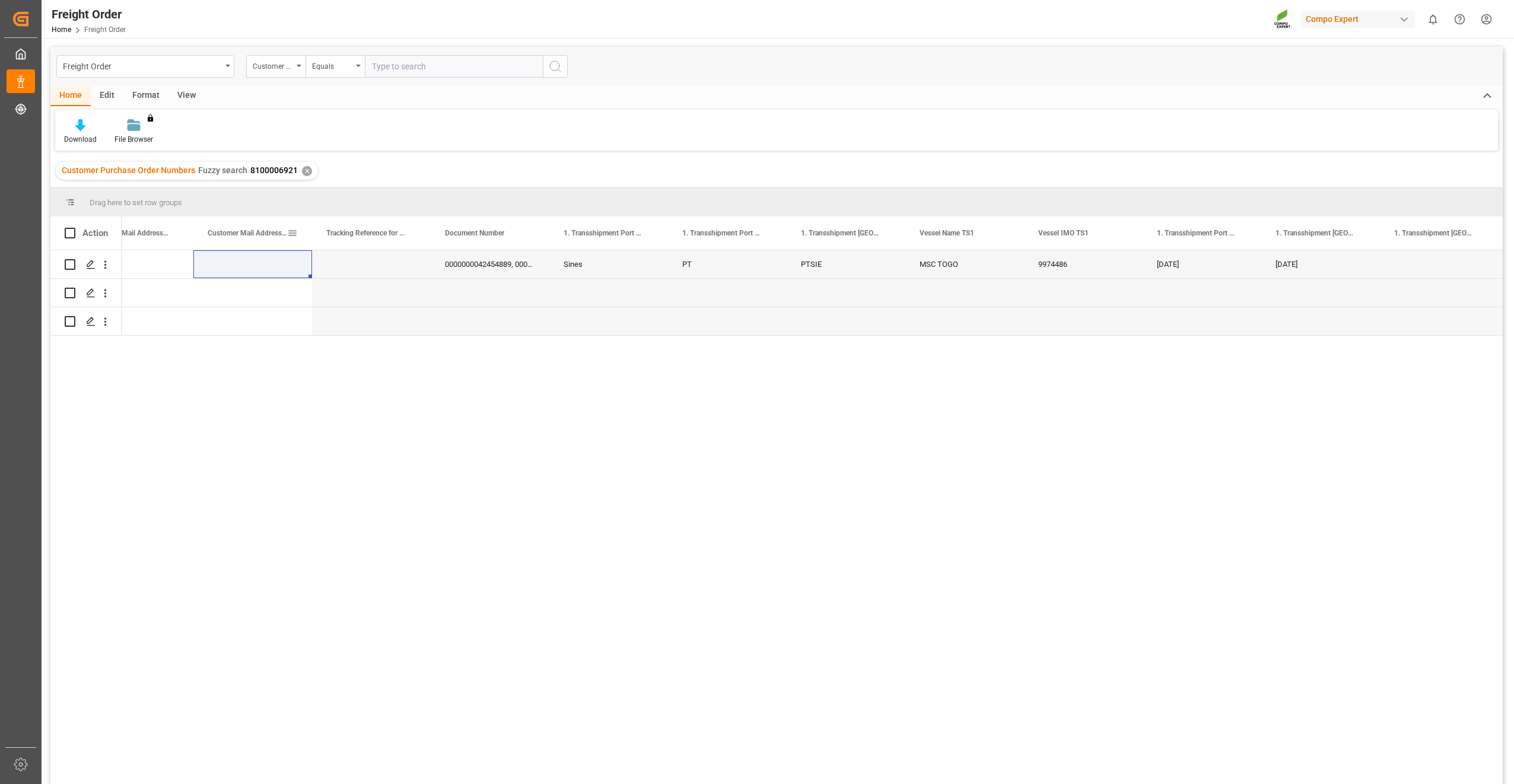 drag, startPoint x: 278, startPoint y: 238, endPoint x: 232, endPoint y: 455, distance: 221.822 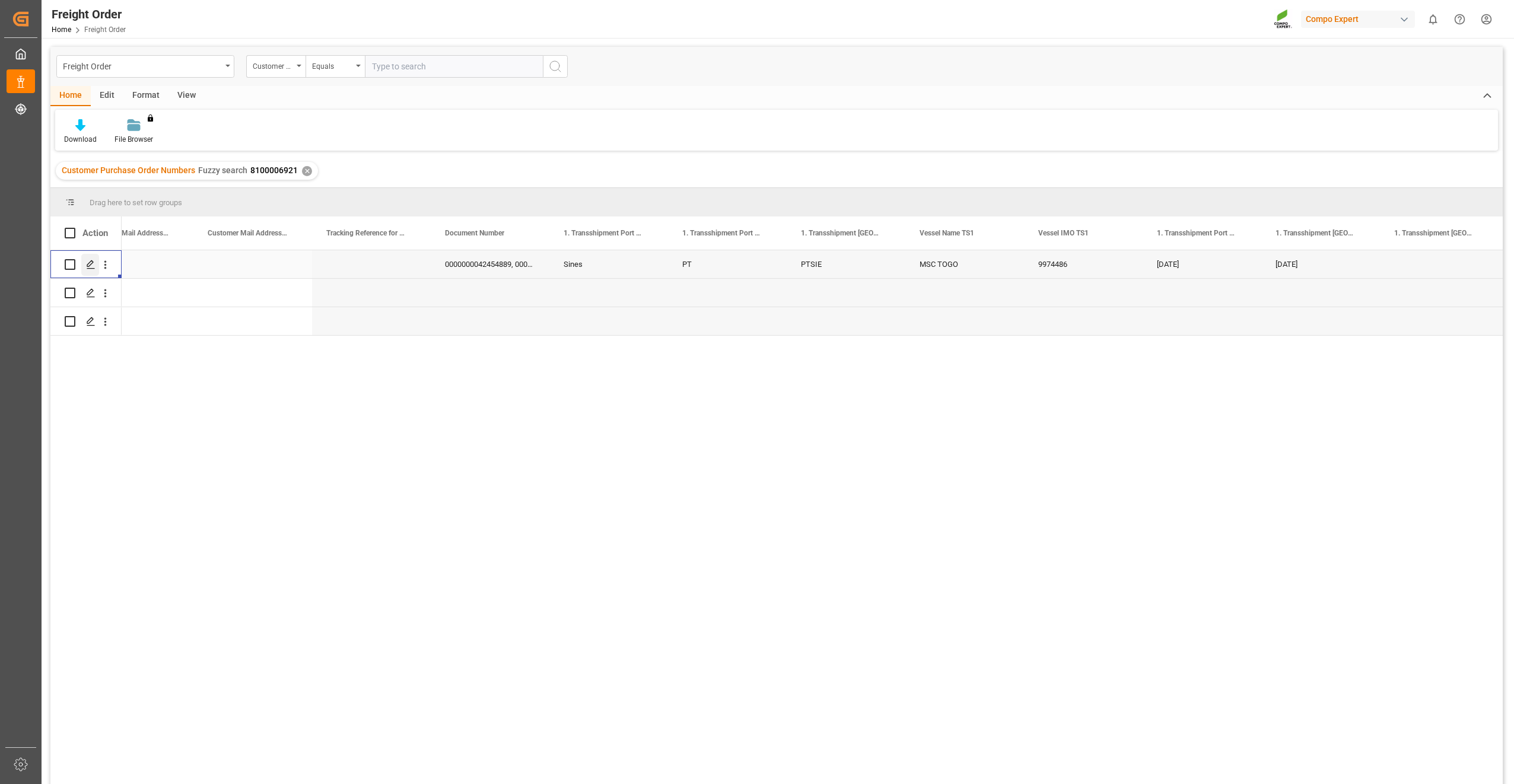 click at bounding box center [90, 264] 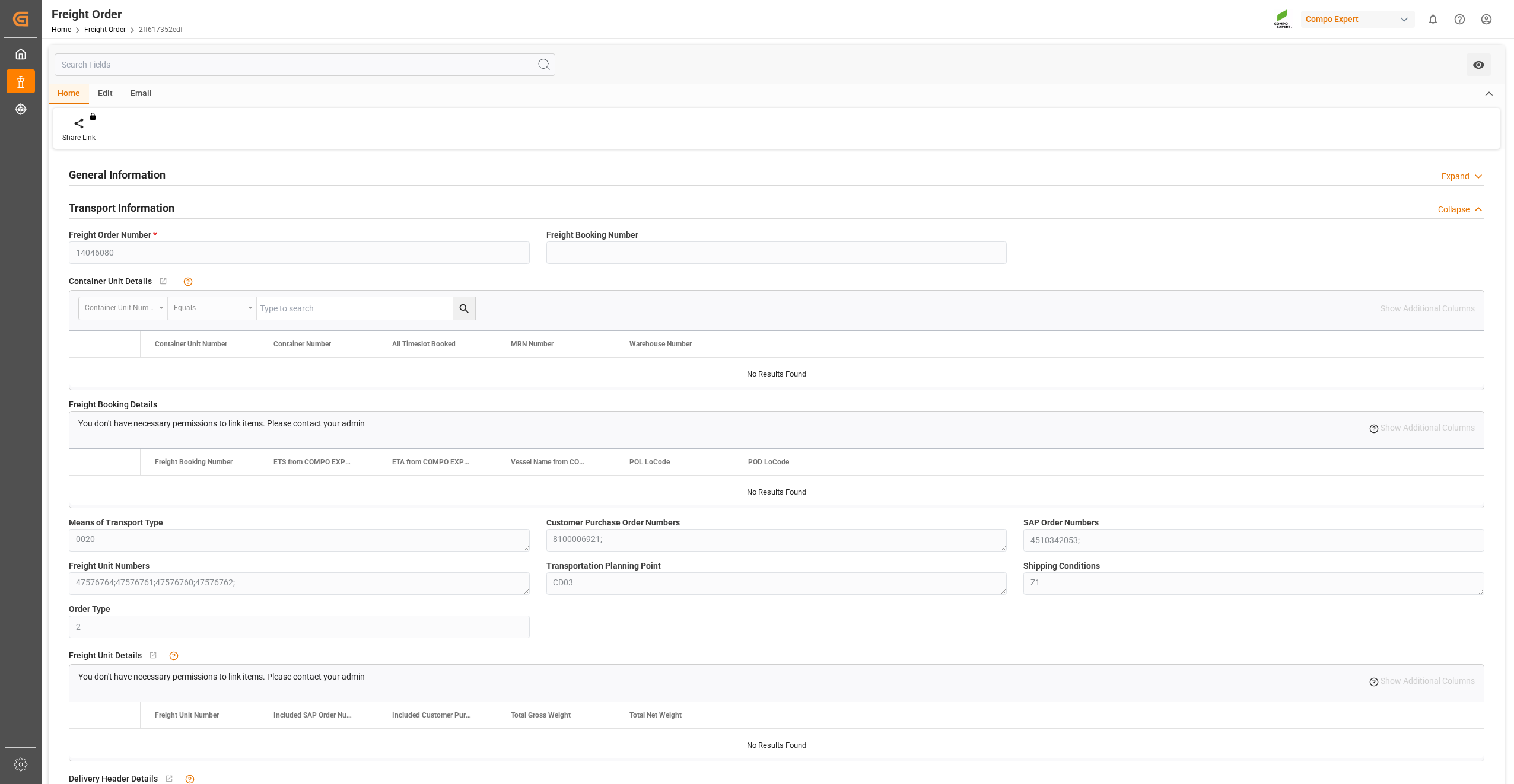 type on "80" 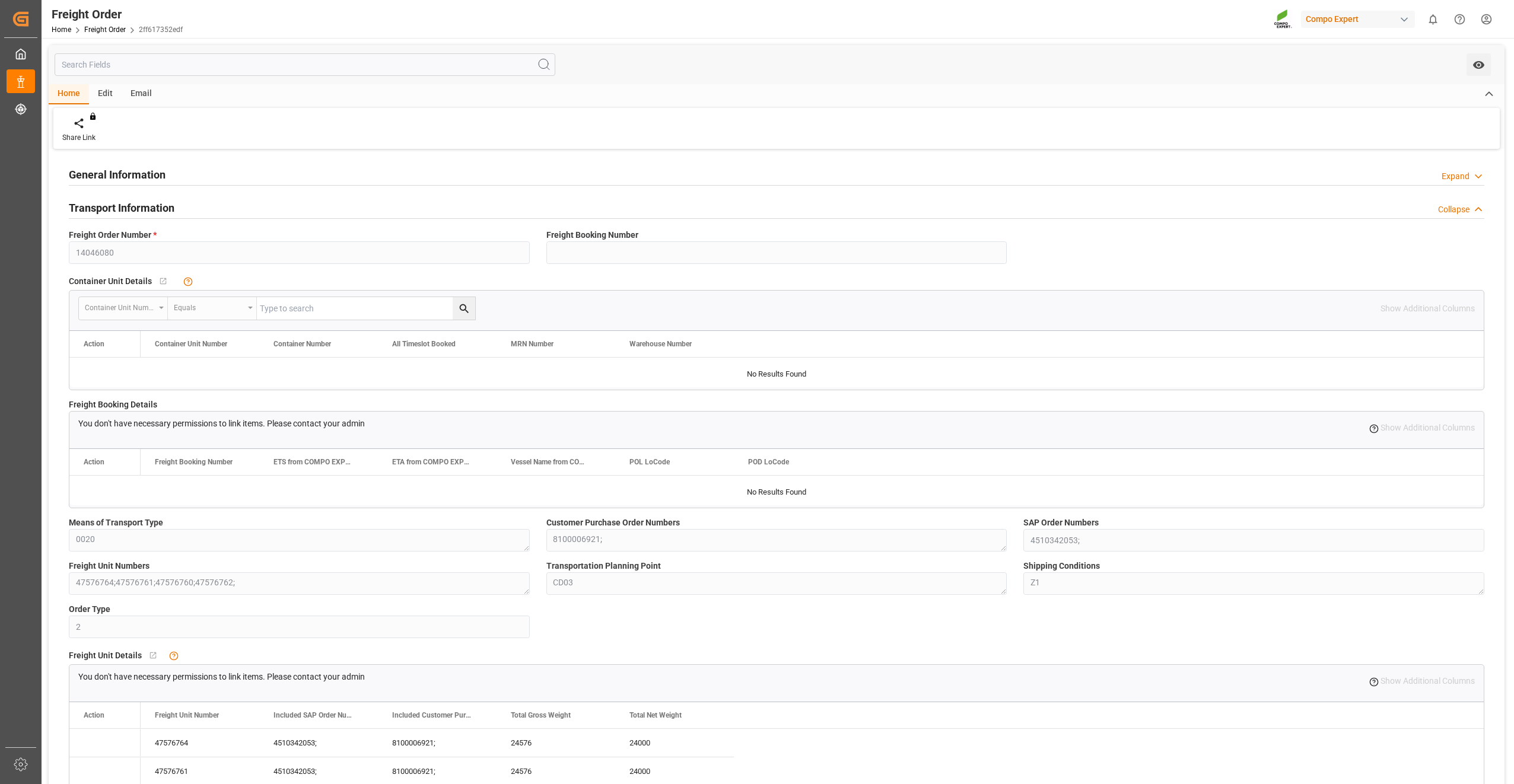 type on "[DATE] 00:00" 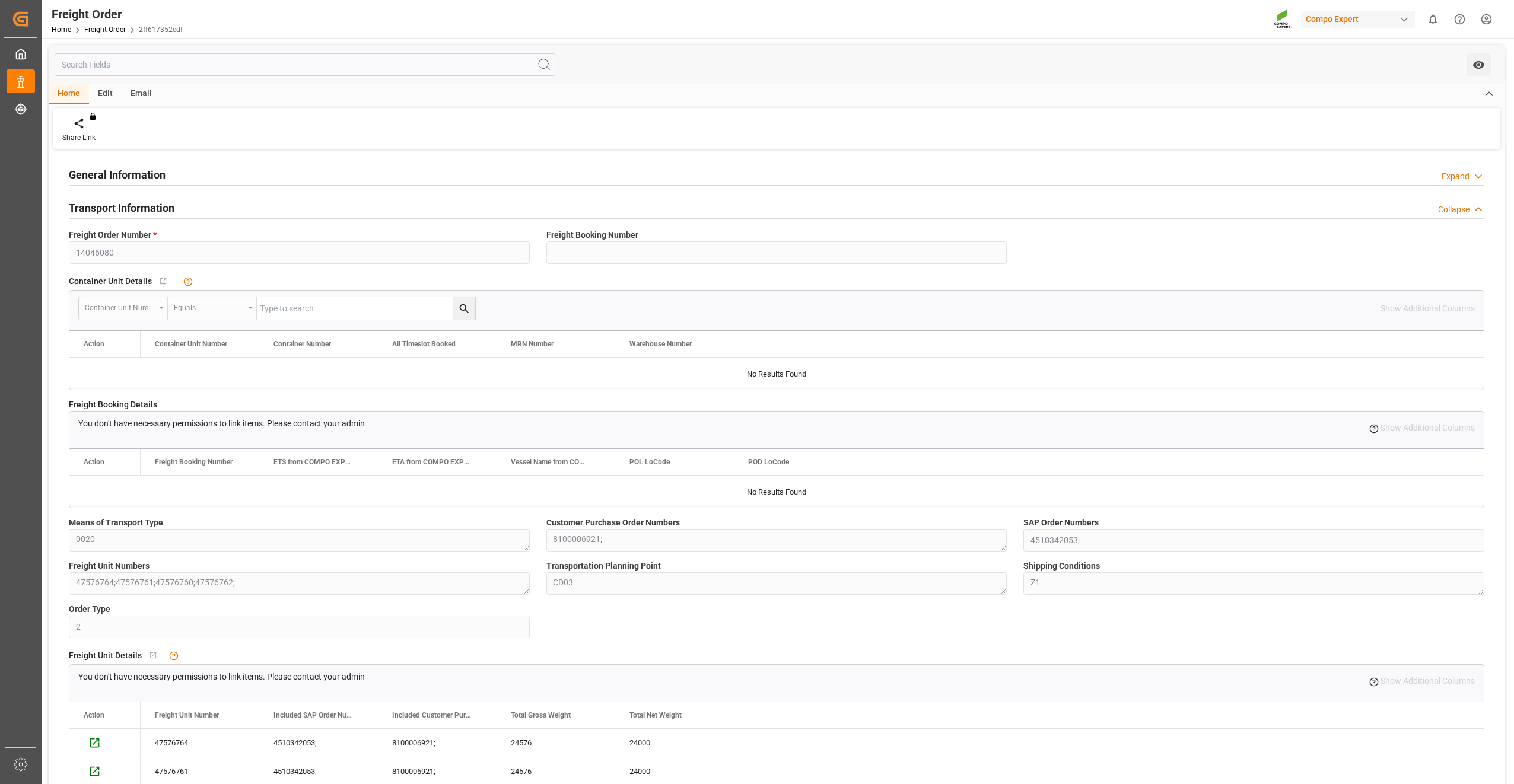 click on "General Information Expand" at bounding box center [777, 174] 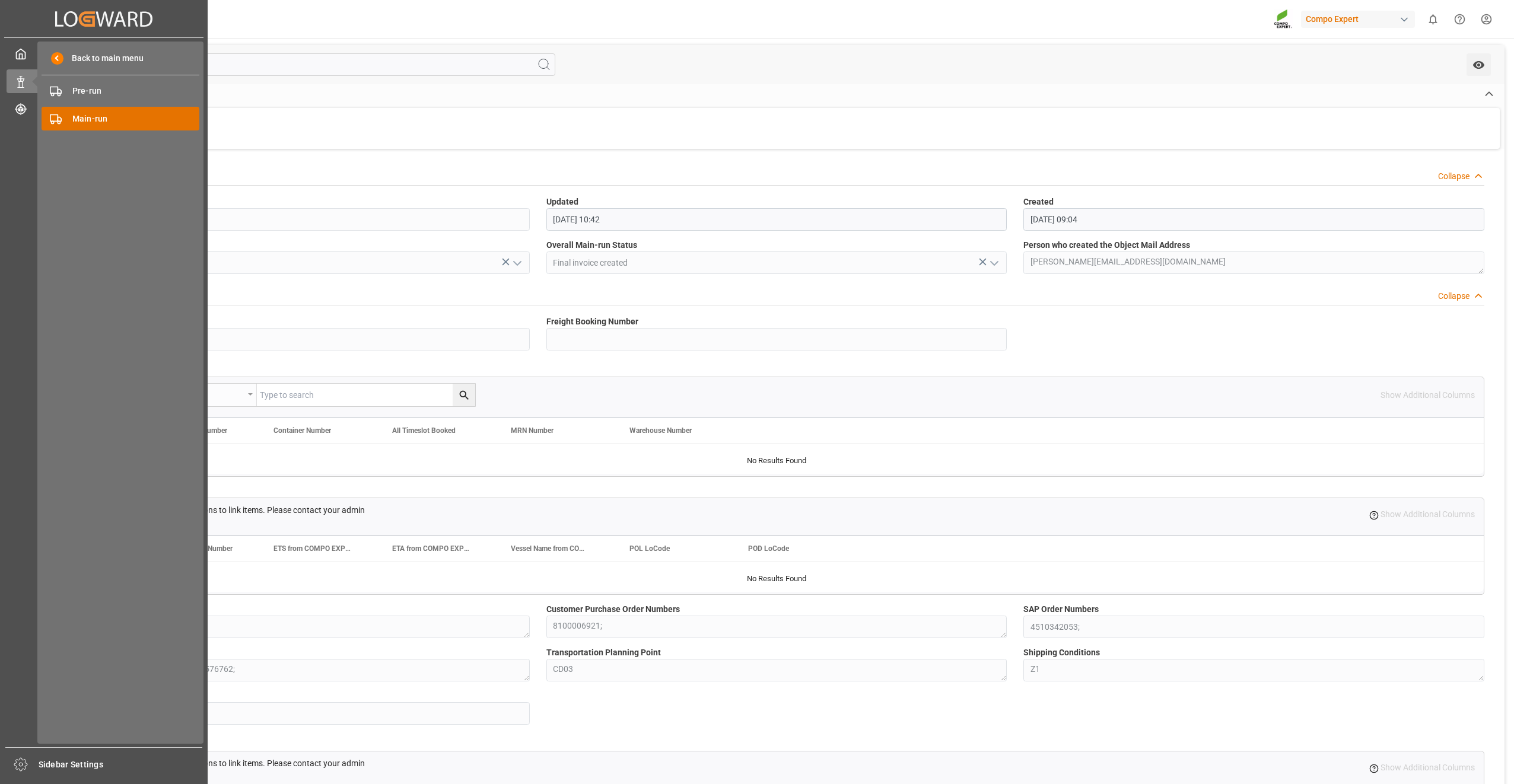 click on "Main-run" at bounding box center (136, 119) 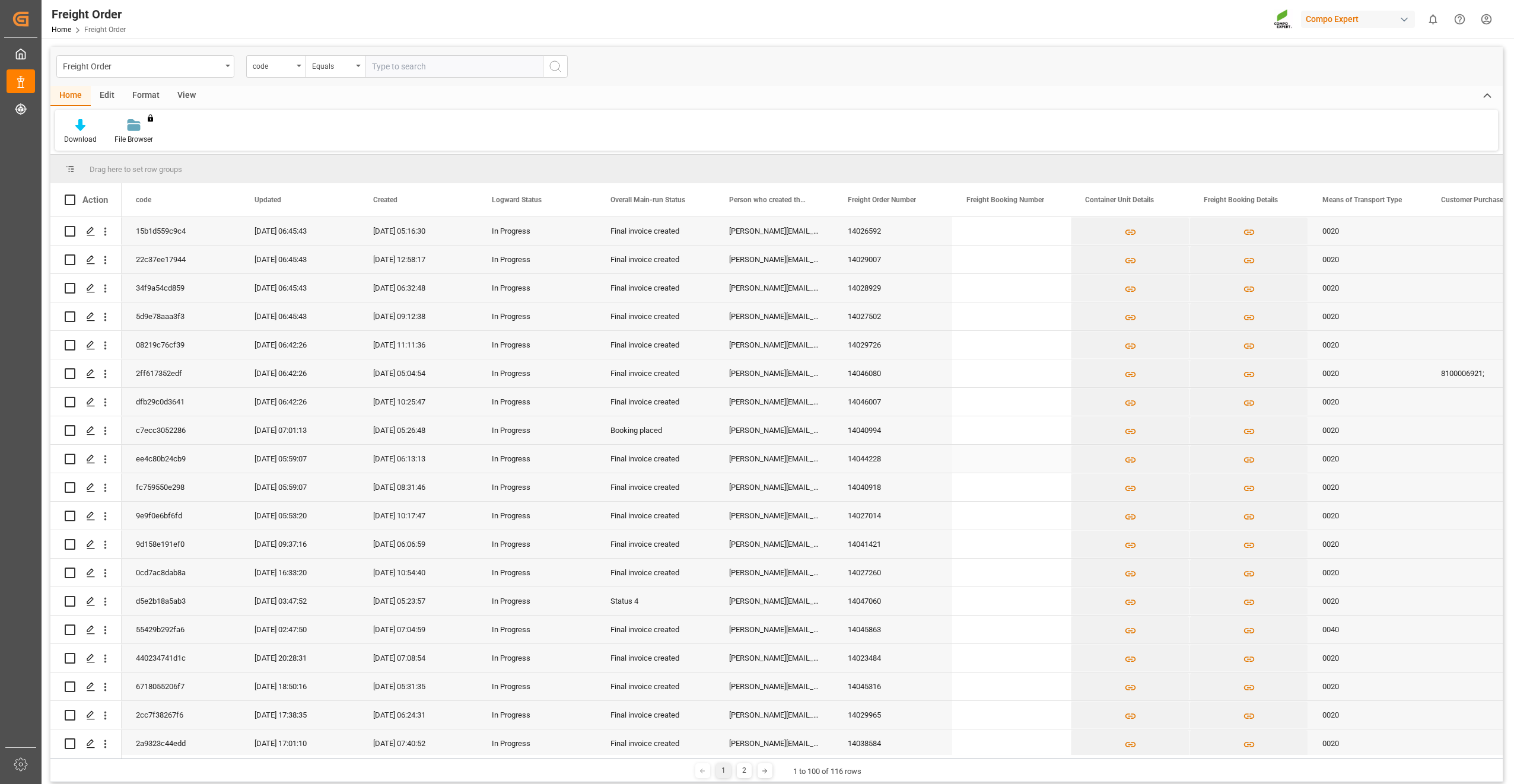 click on "[PERSON_NAME][EMAIL_ADDRESS][DOMAIN_NAME]" at bounding box center (774, 458) 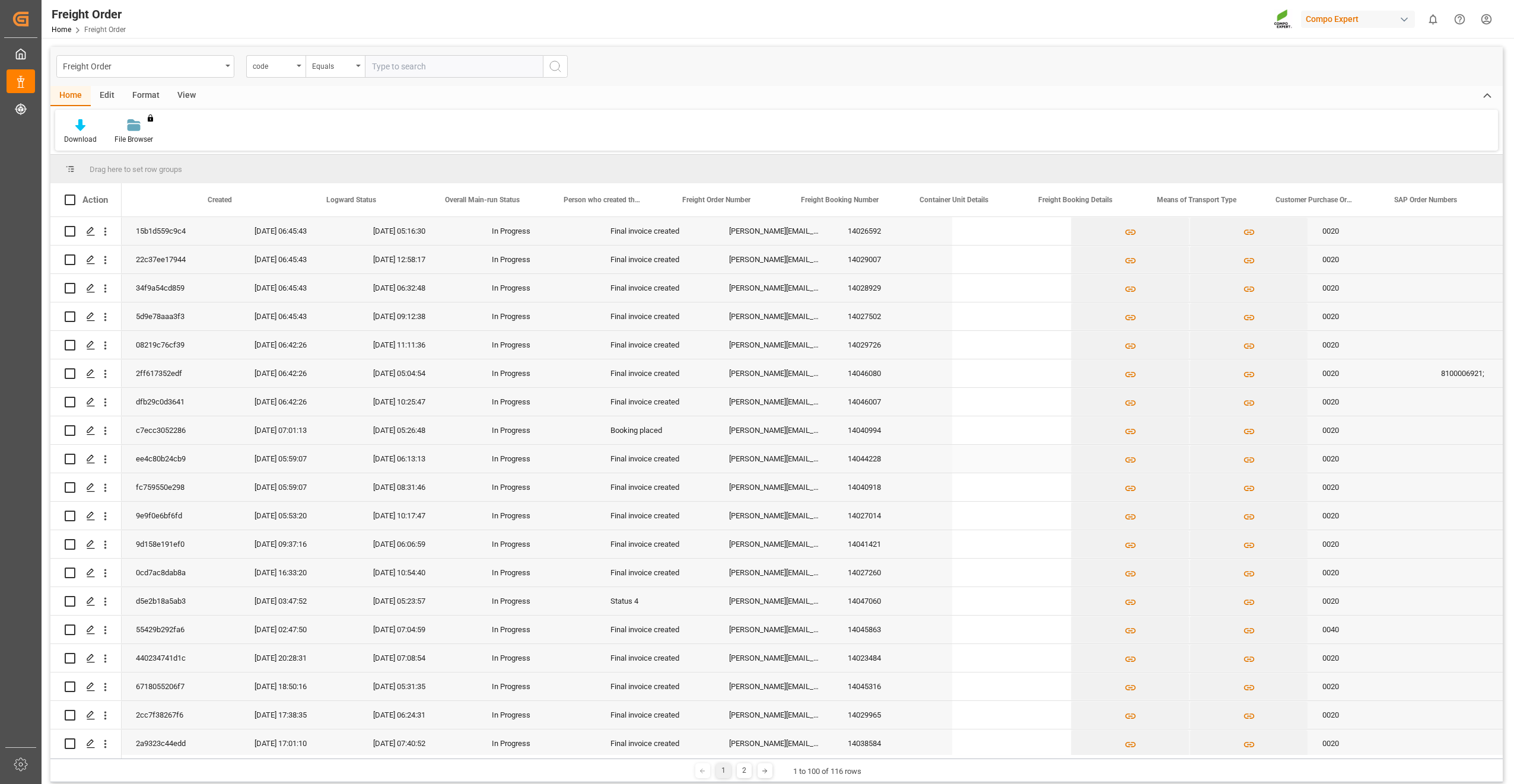 scroll, scrollTop: 0, scrollLeft: 166, axis: horizontal 